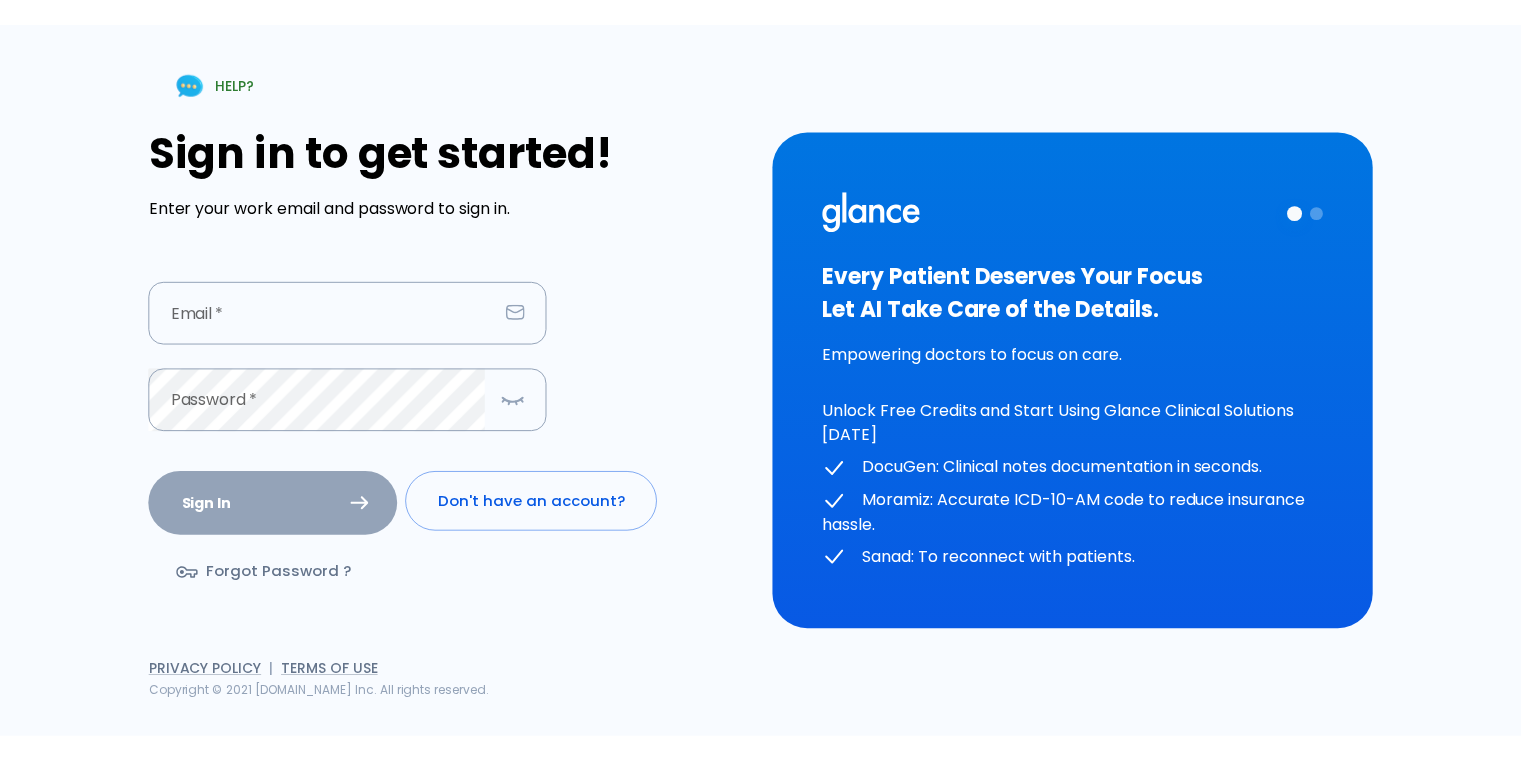 scroll, scrollTop: 0, scrollLeft: 0, axis: both 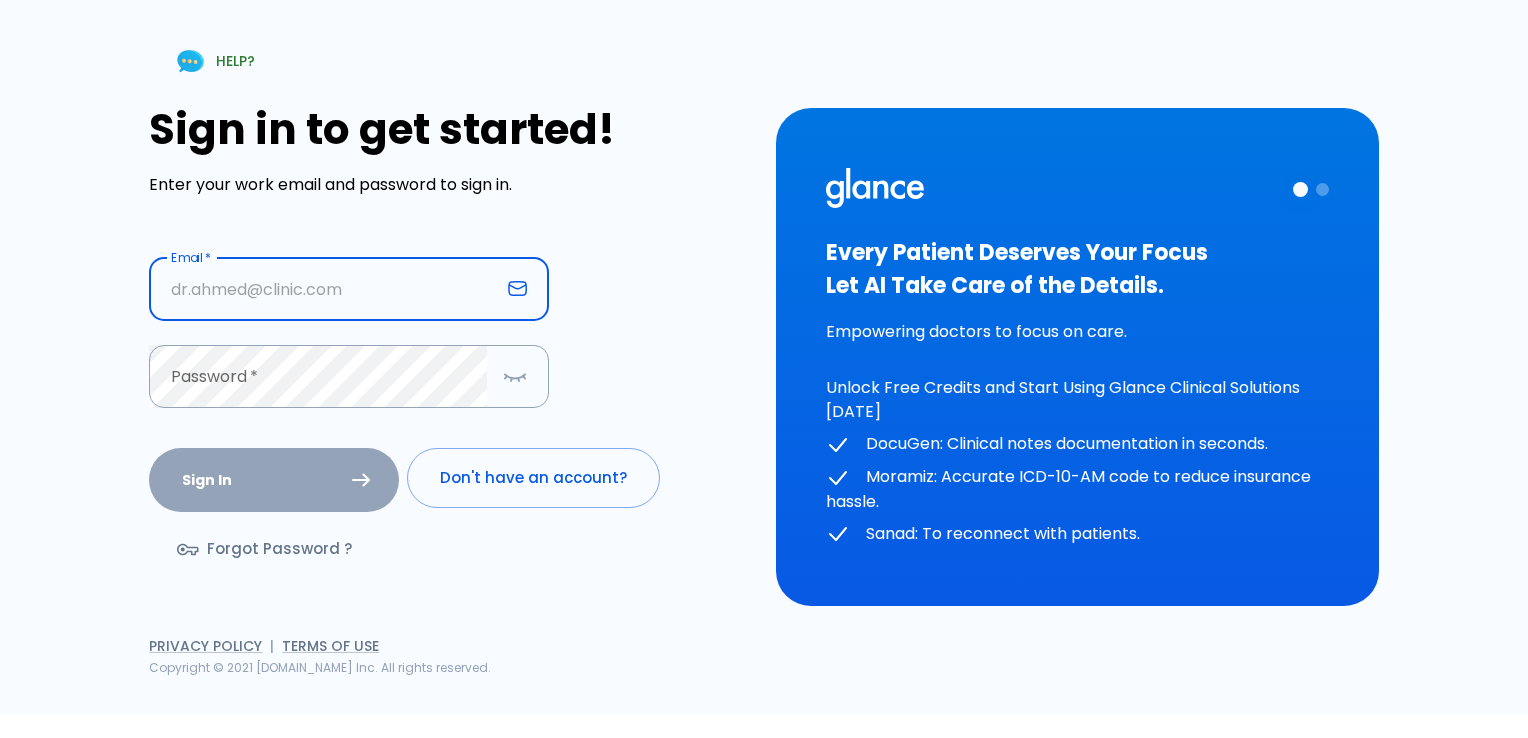 click at bounding box center [324, 289] 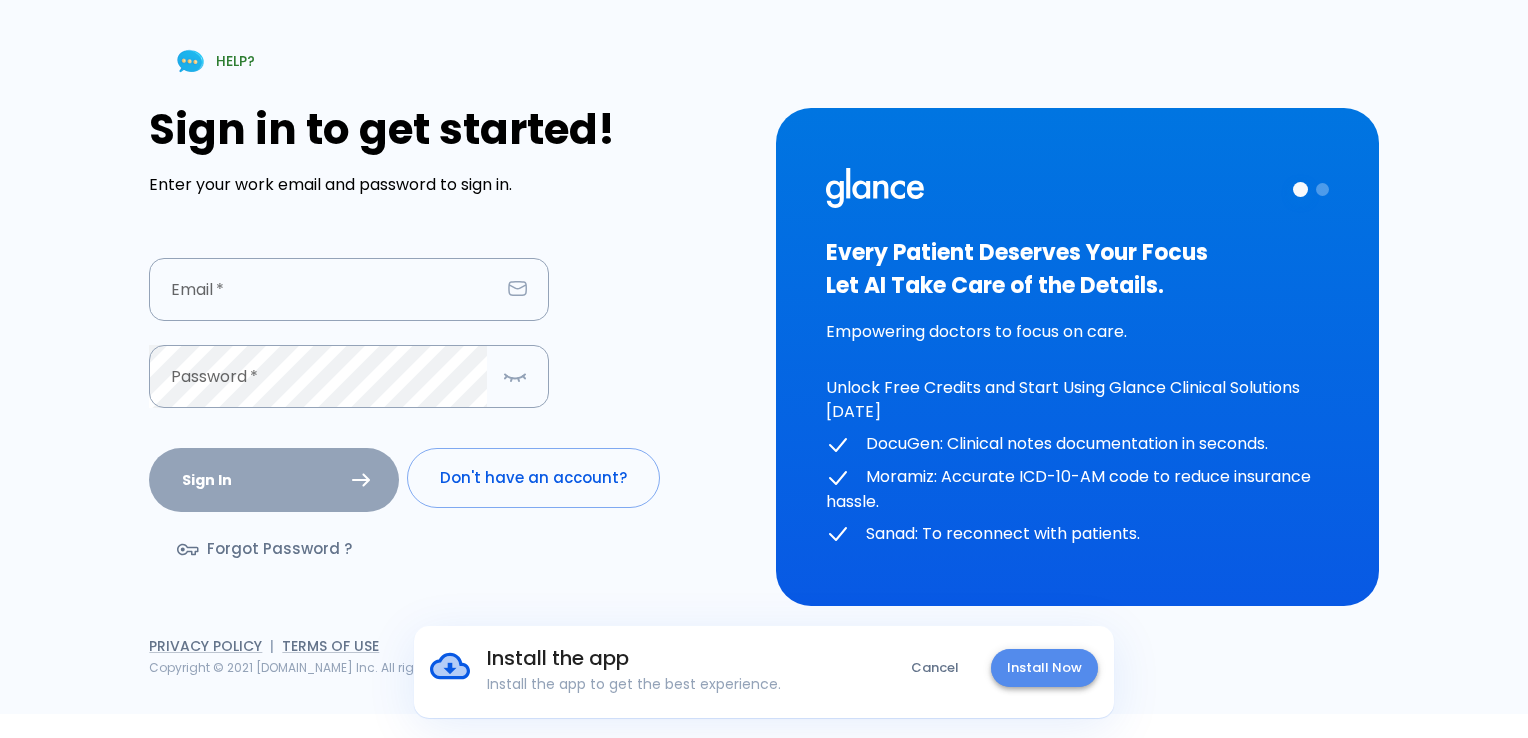 click on "Install Now" at bounding box center (1044, 668) 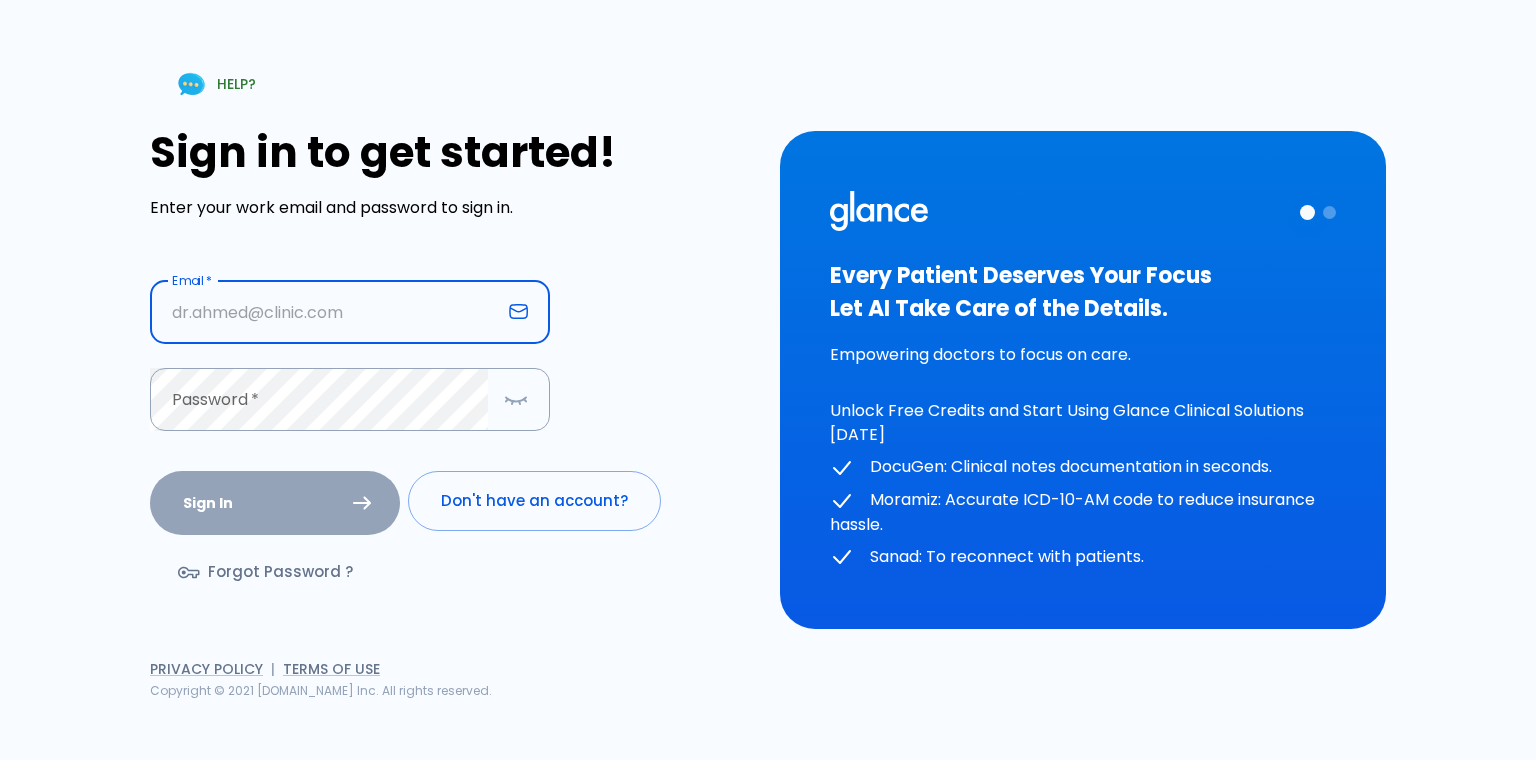 click at bounding box center (325, 312) 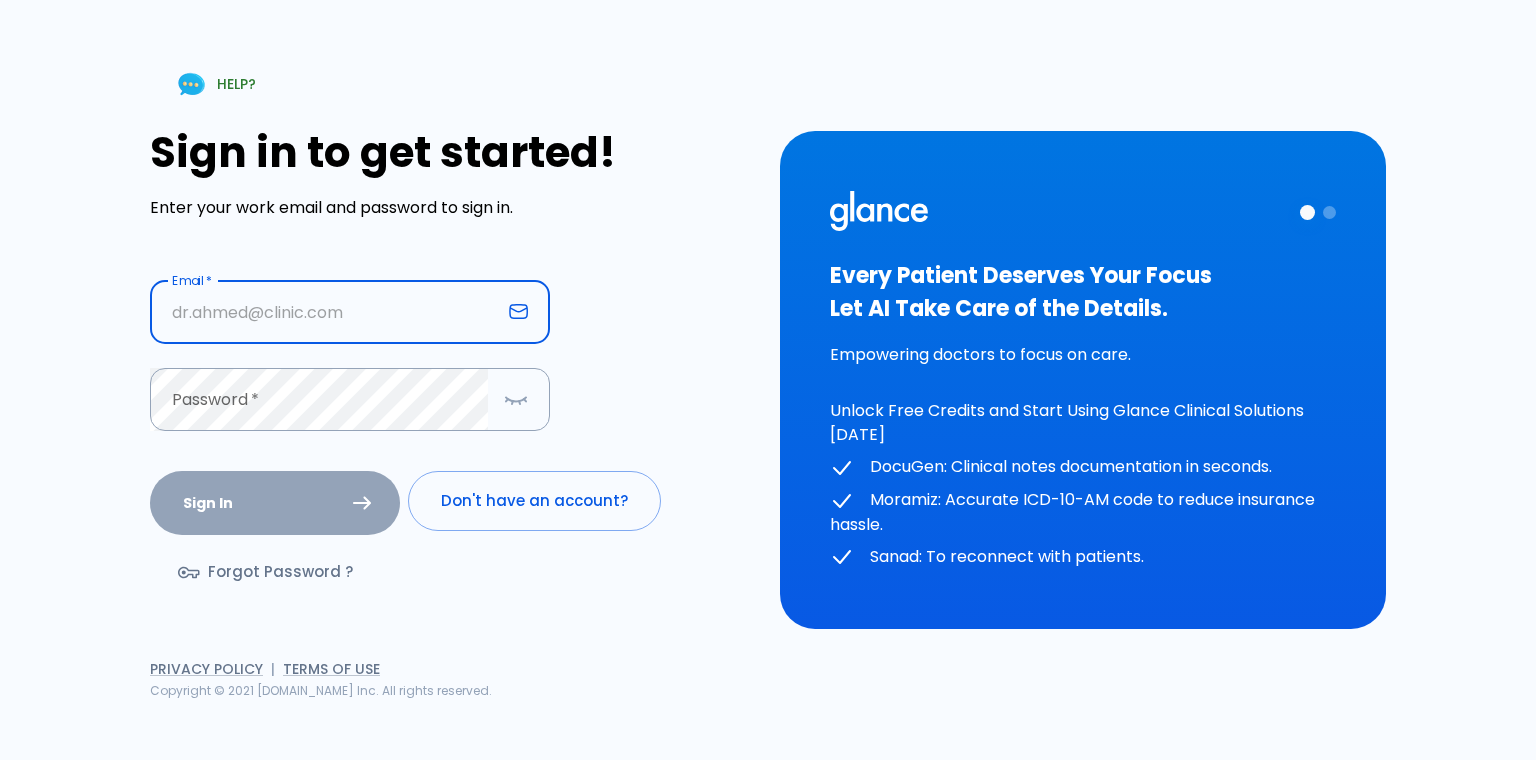 click at bounding box center [325, 312] 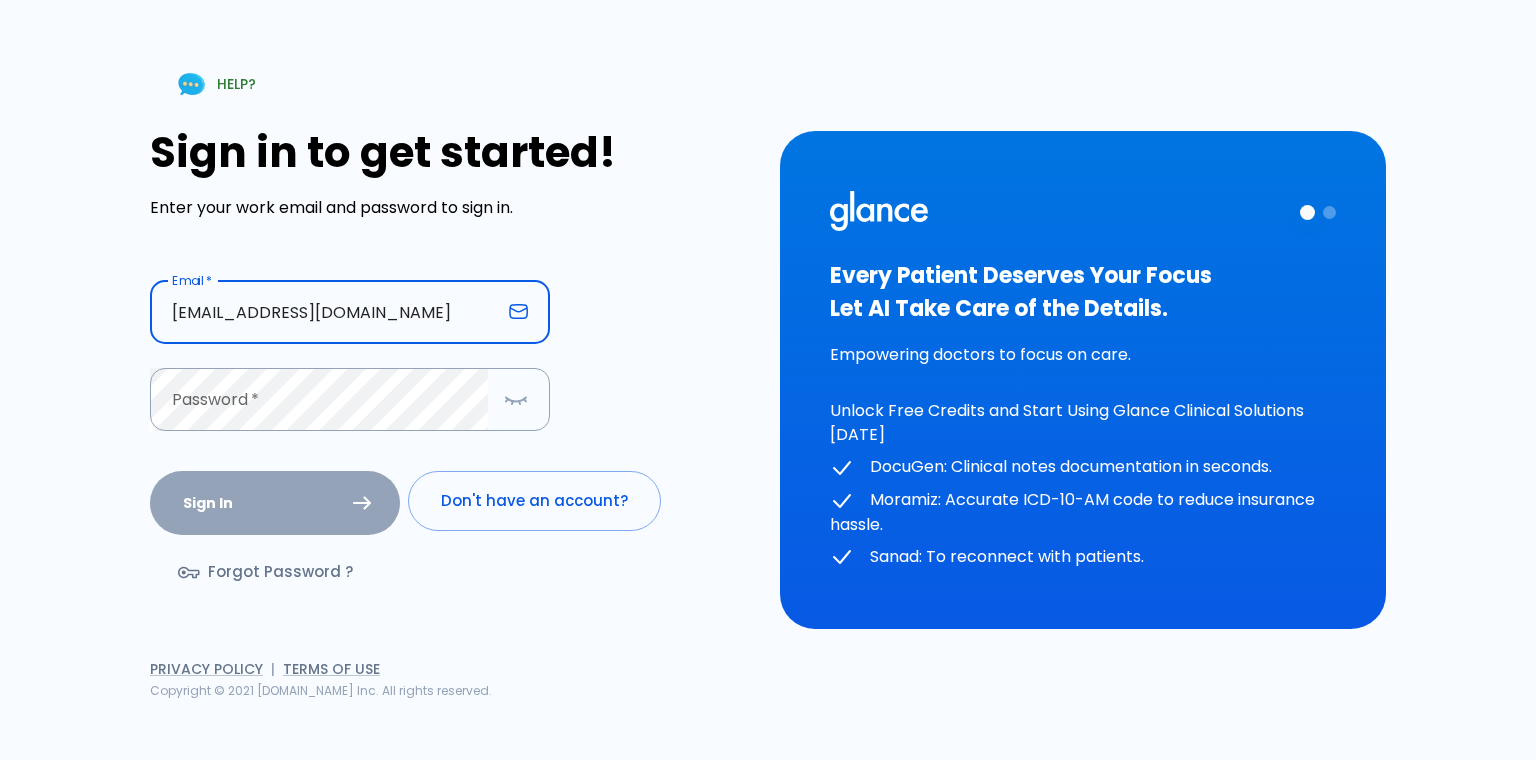 type on "REDAK1825@GMAIL.COM" 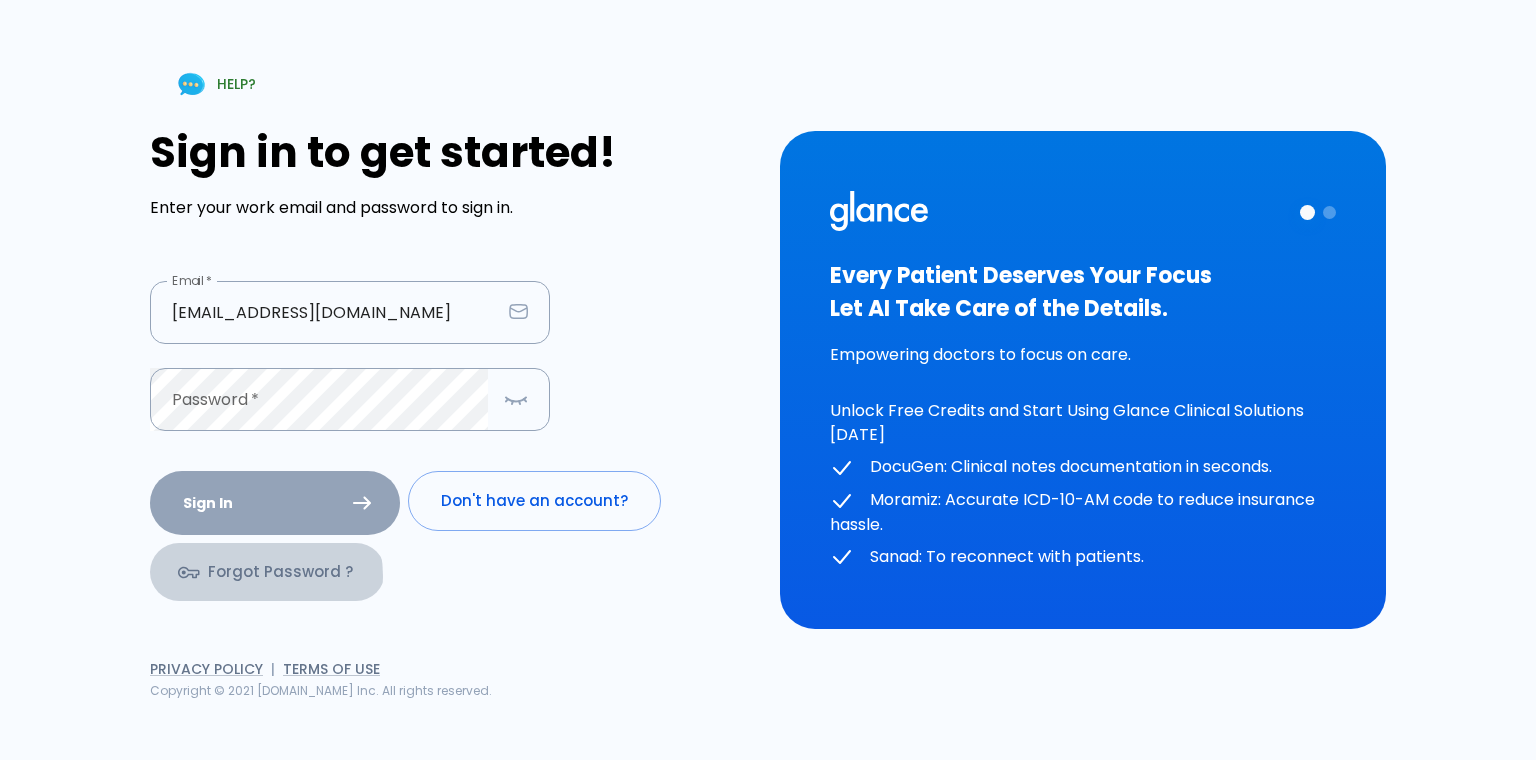 click on "Forgot Password ?" at bounding box center (267, 572) 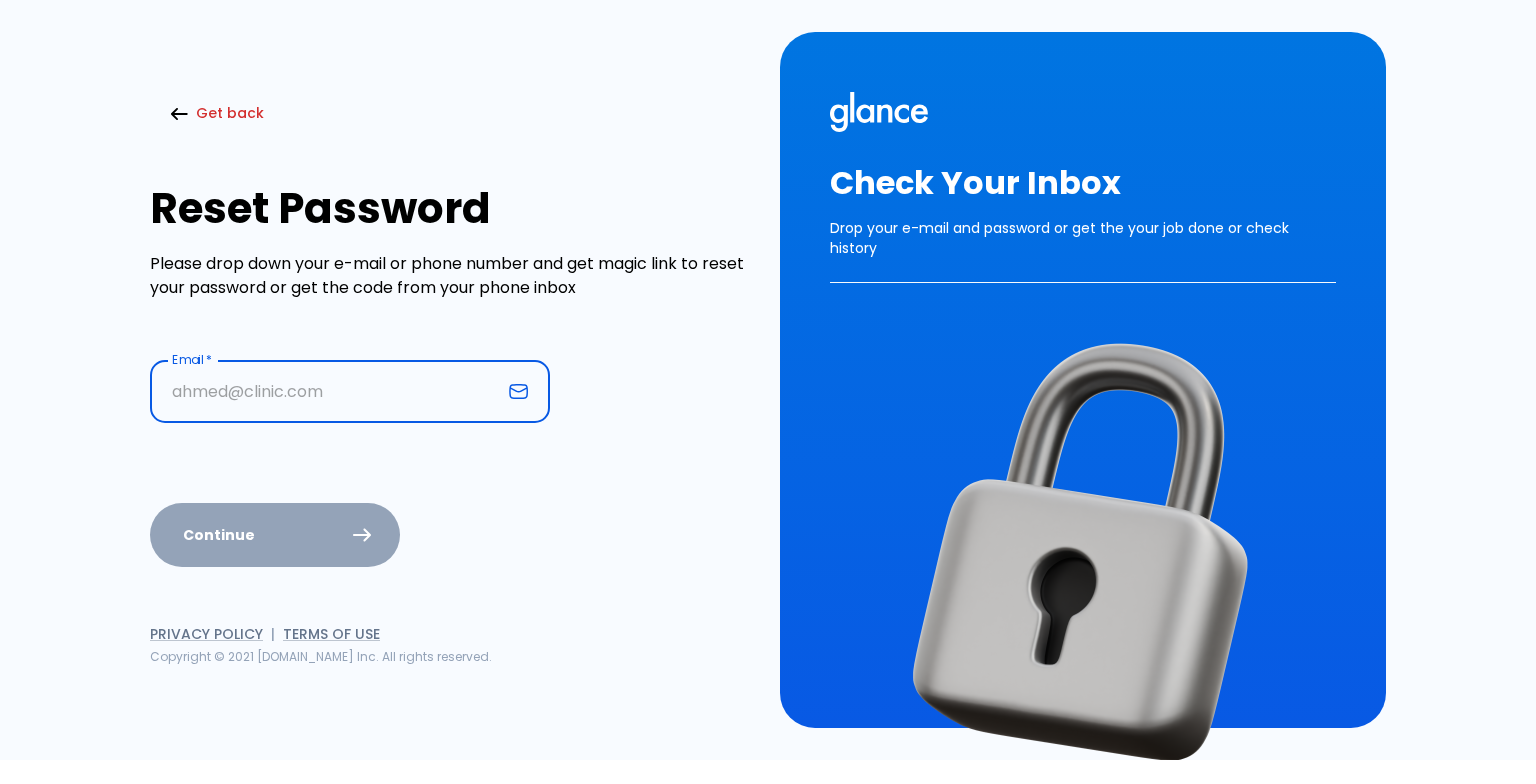 click at bounding box center [325, 391] 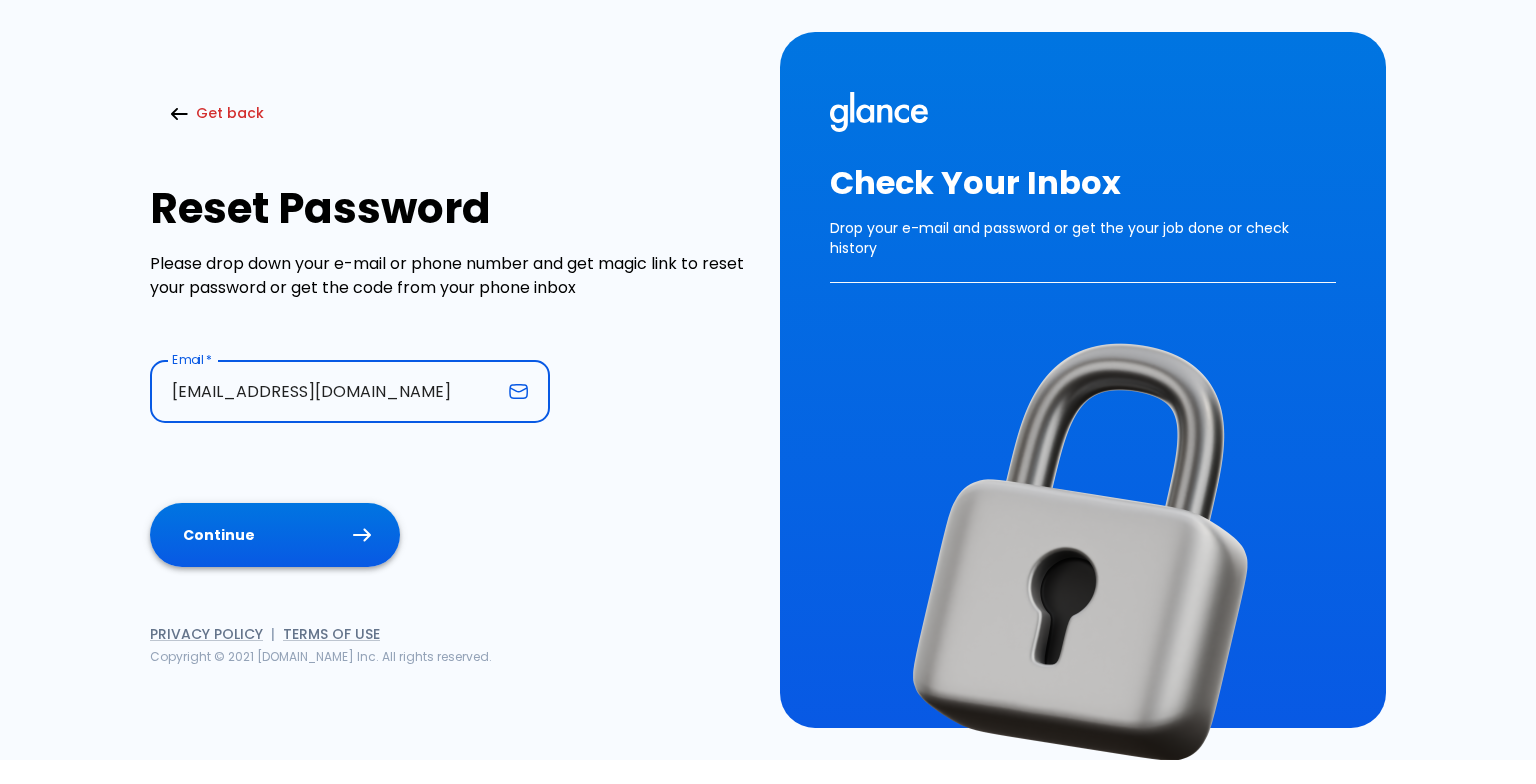 click on "Continue" at bounding box center [275, 535] 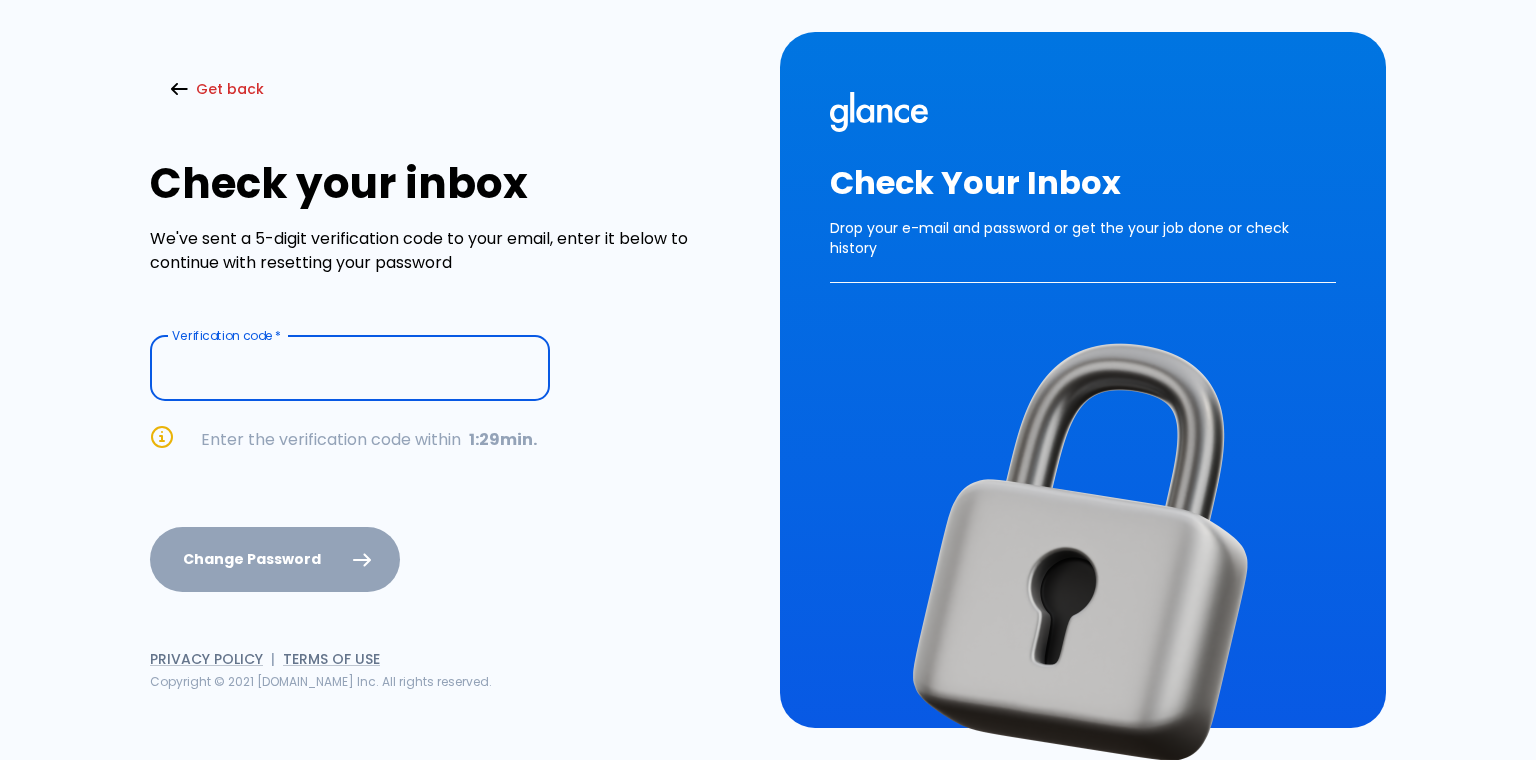 click at bounding box center (350, 369) 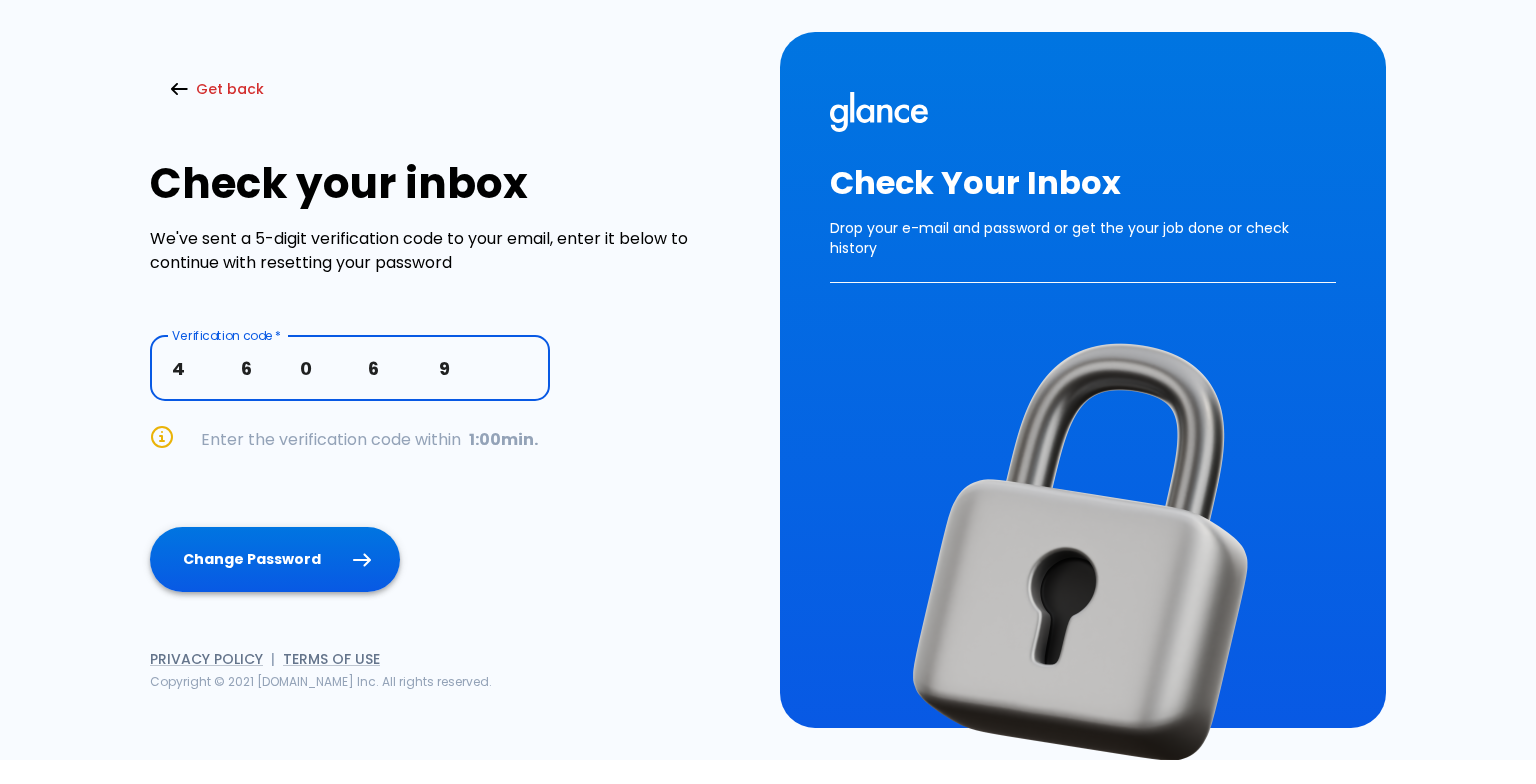 type on "4              6            0              6               9" 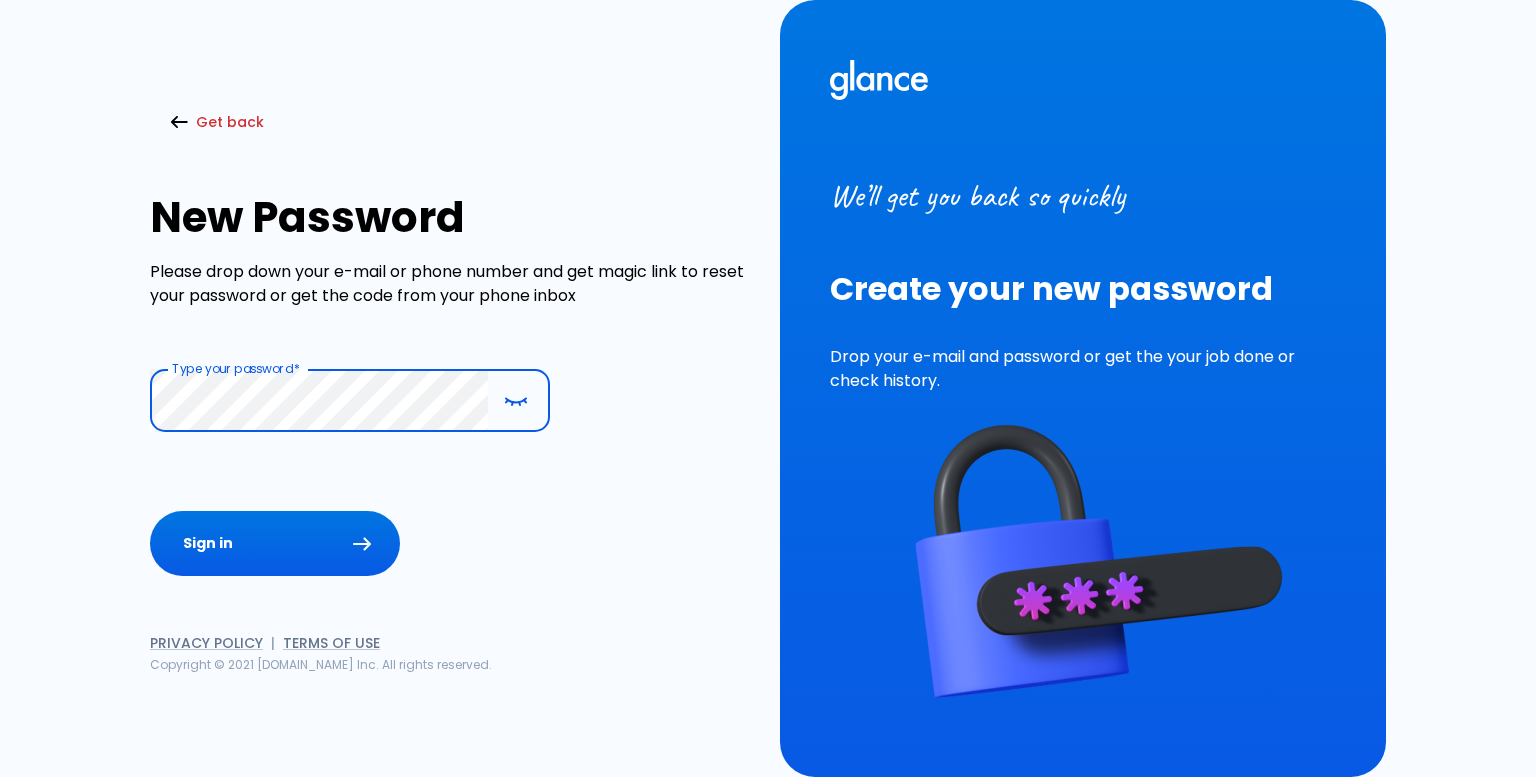 click on "Sign in" at bounding box center [275, 543] 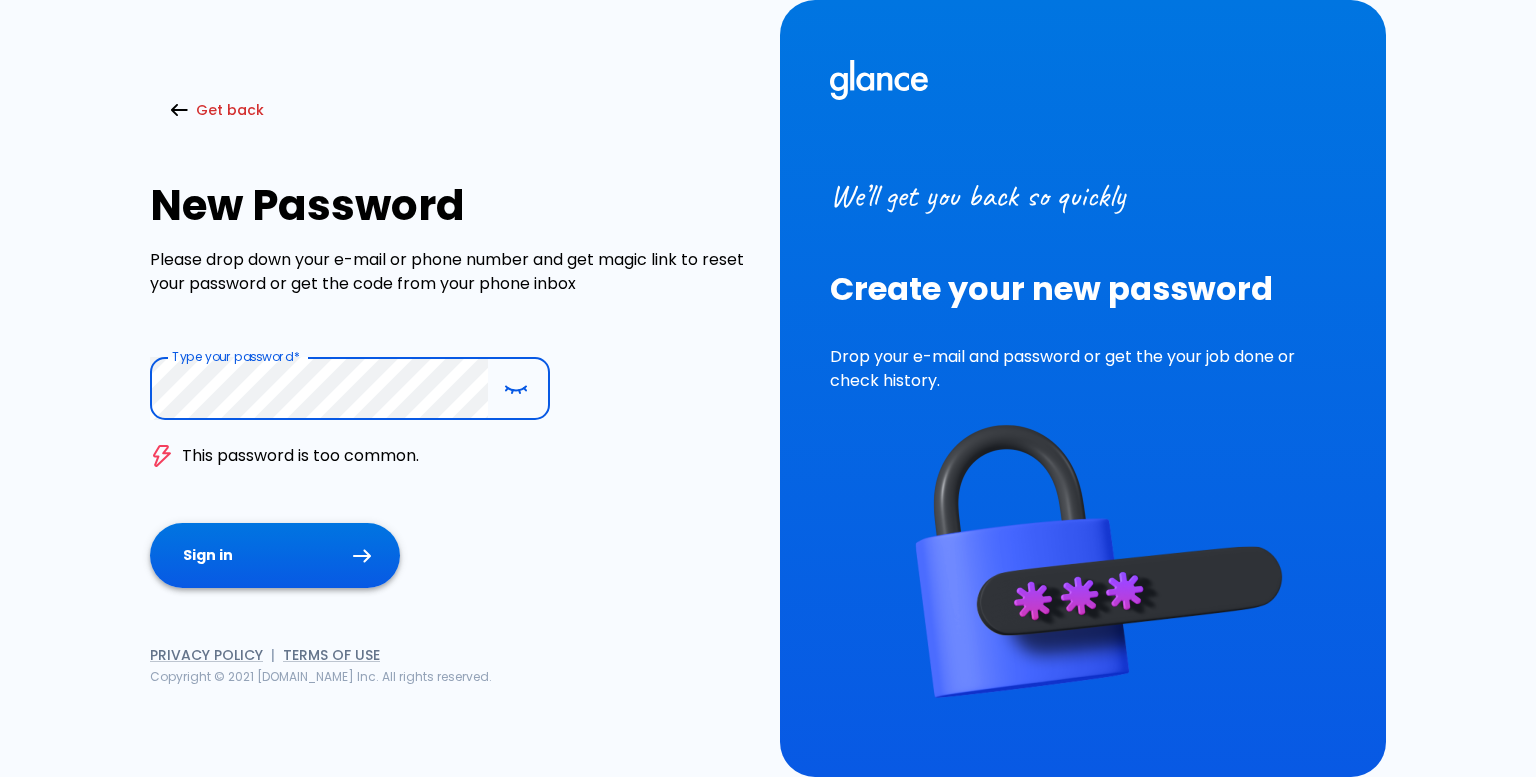 click on "Sign in" at bounding box center (275, 555) 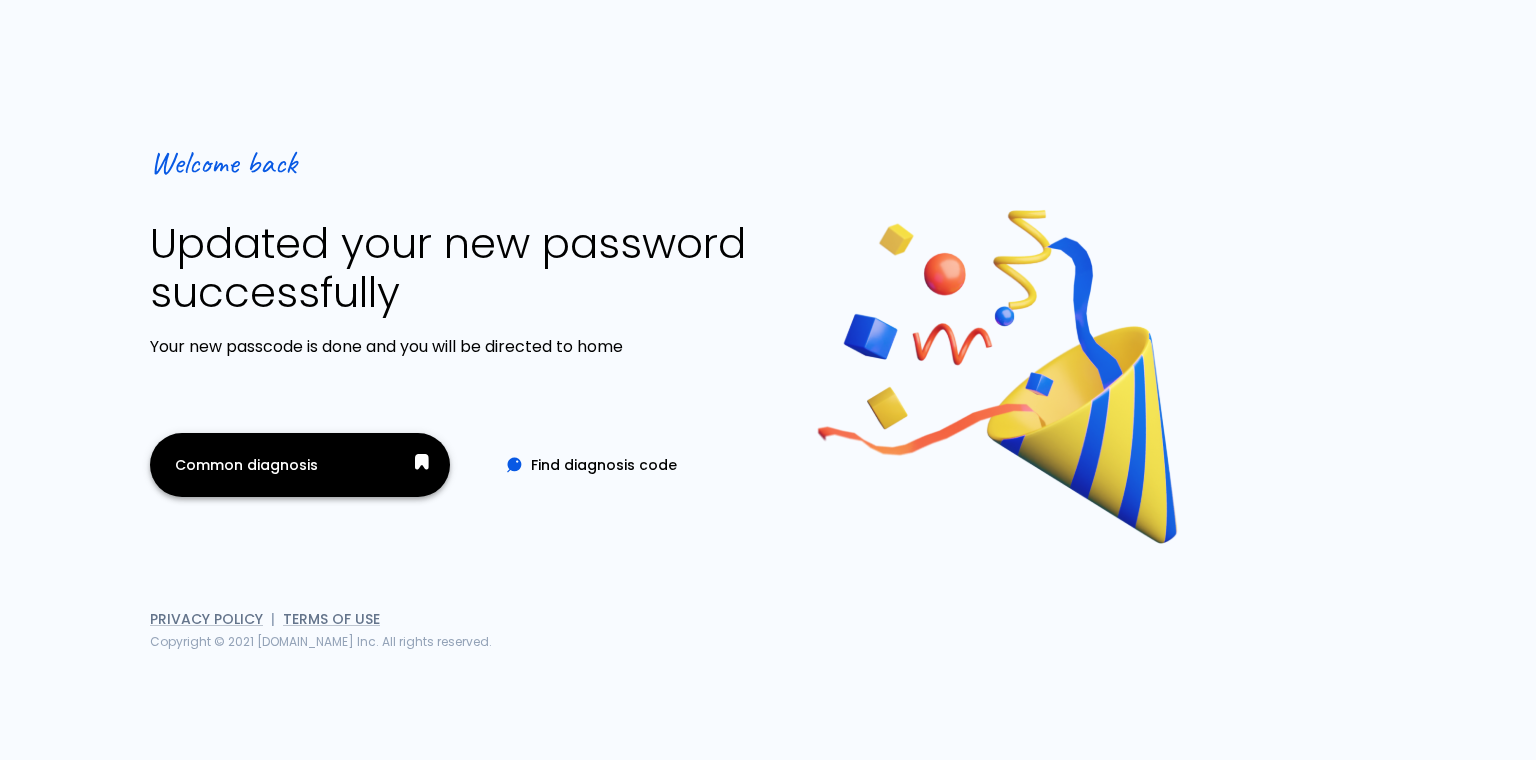 click on "Common diagnosis" at bounding box center [300, 465] 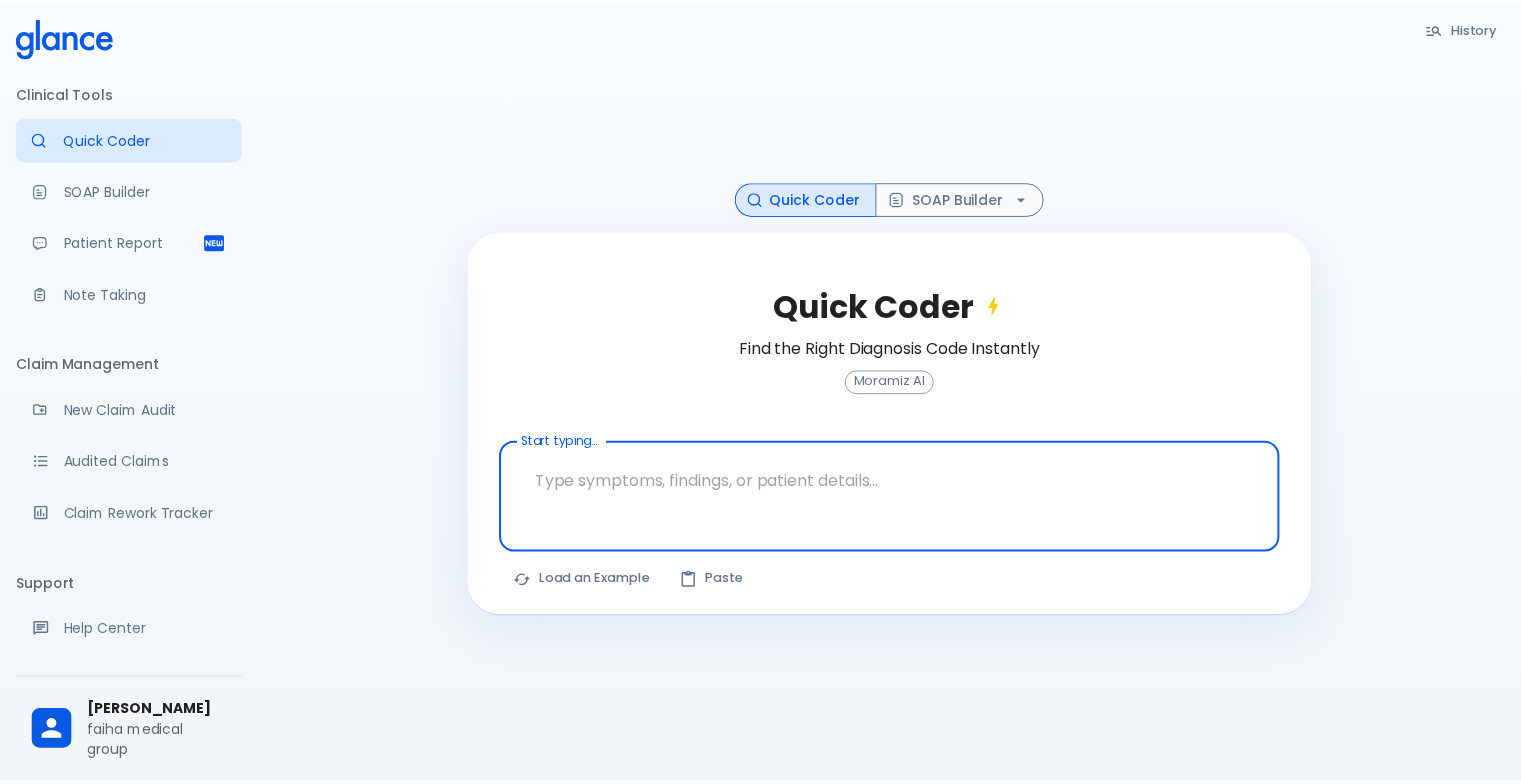 scroll, scrollTop: 0, scrollLeft: 0, axis: both 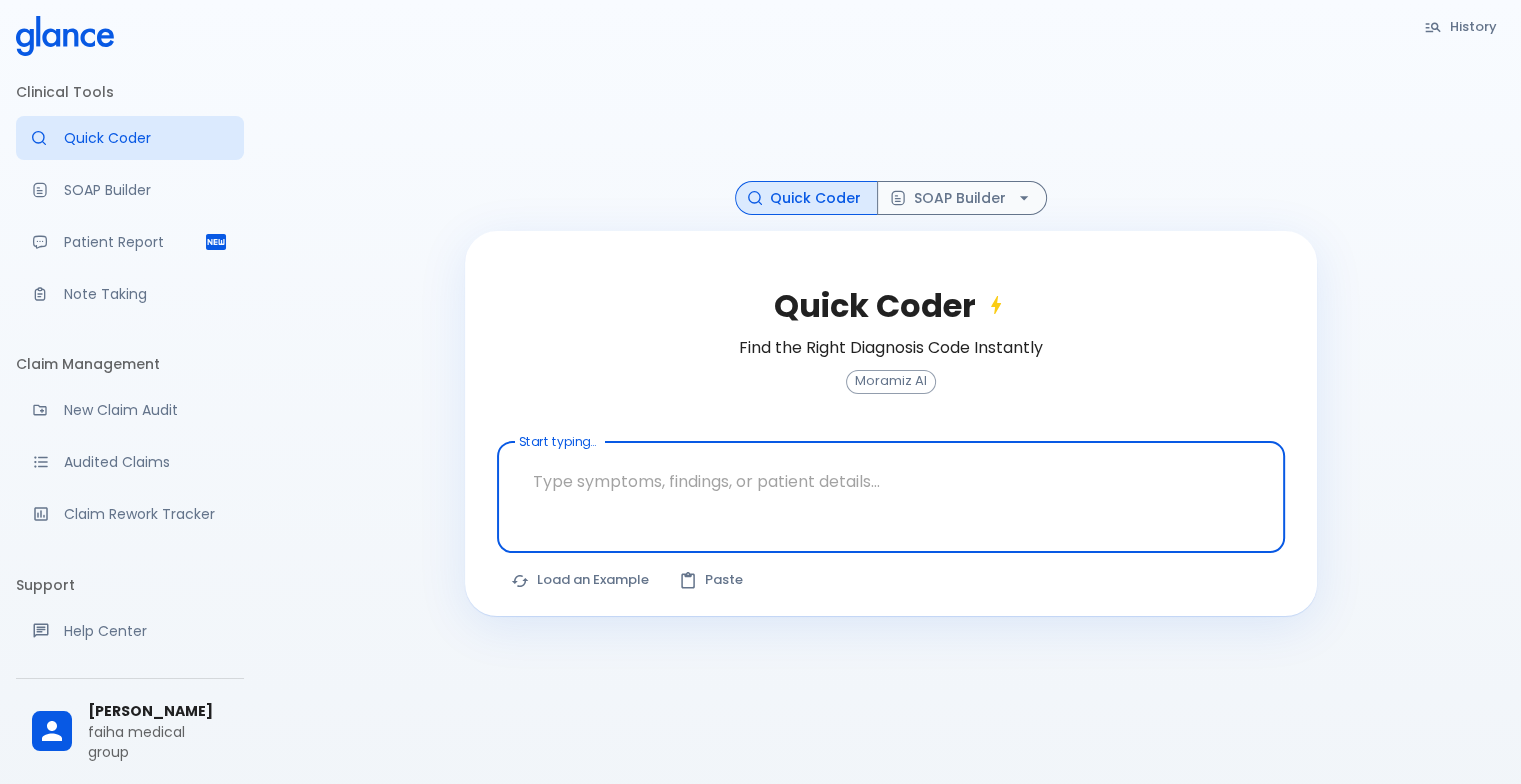 click at bounding box center [891, 481] 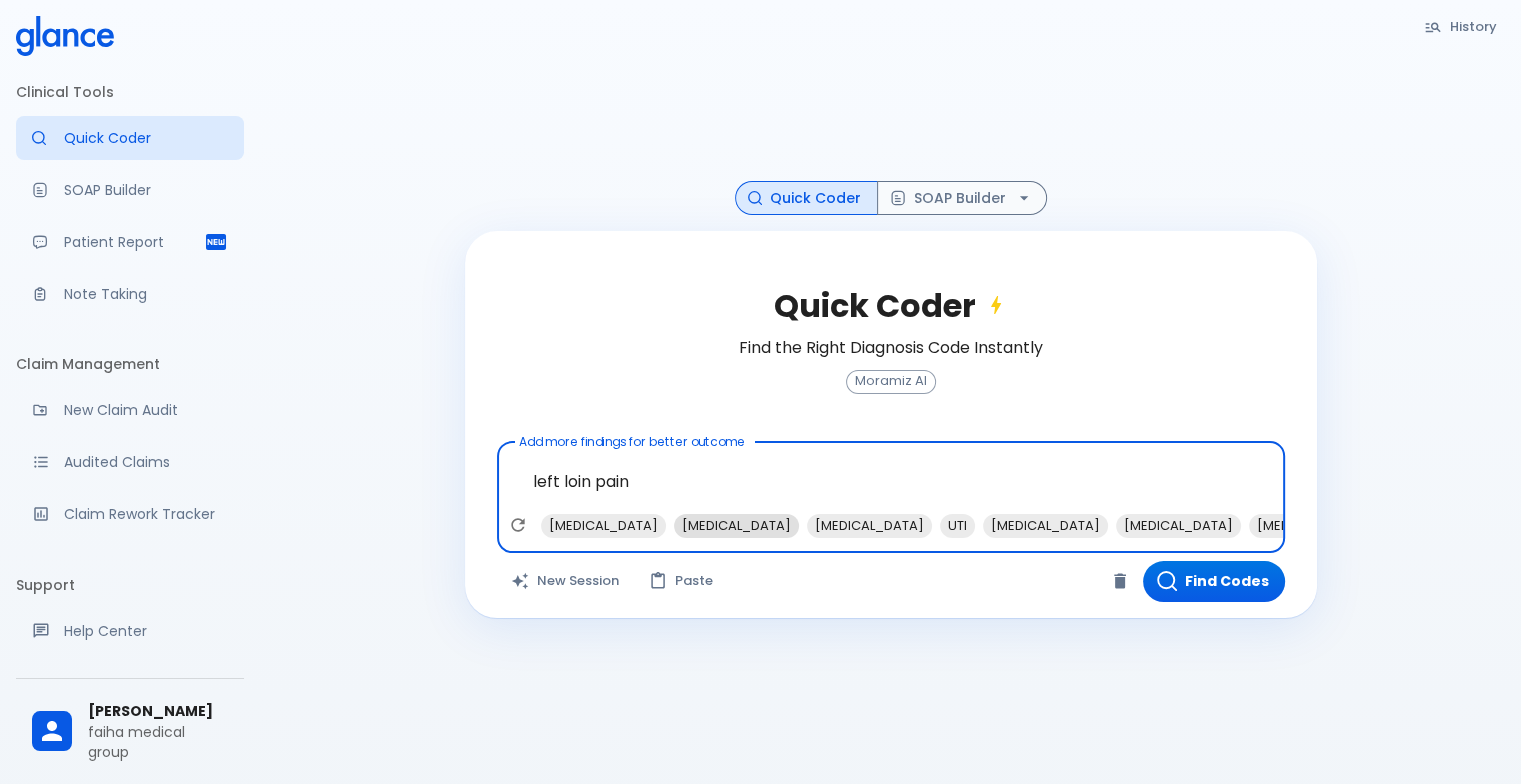 type on "left loin pain" 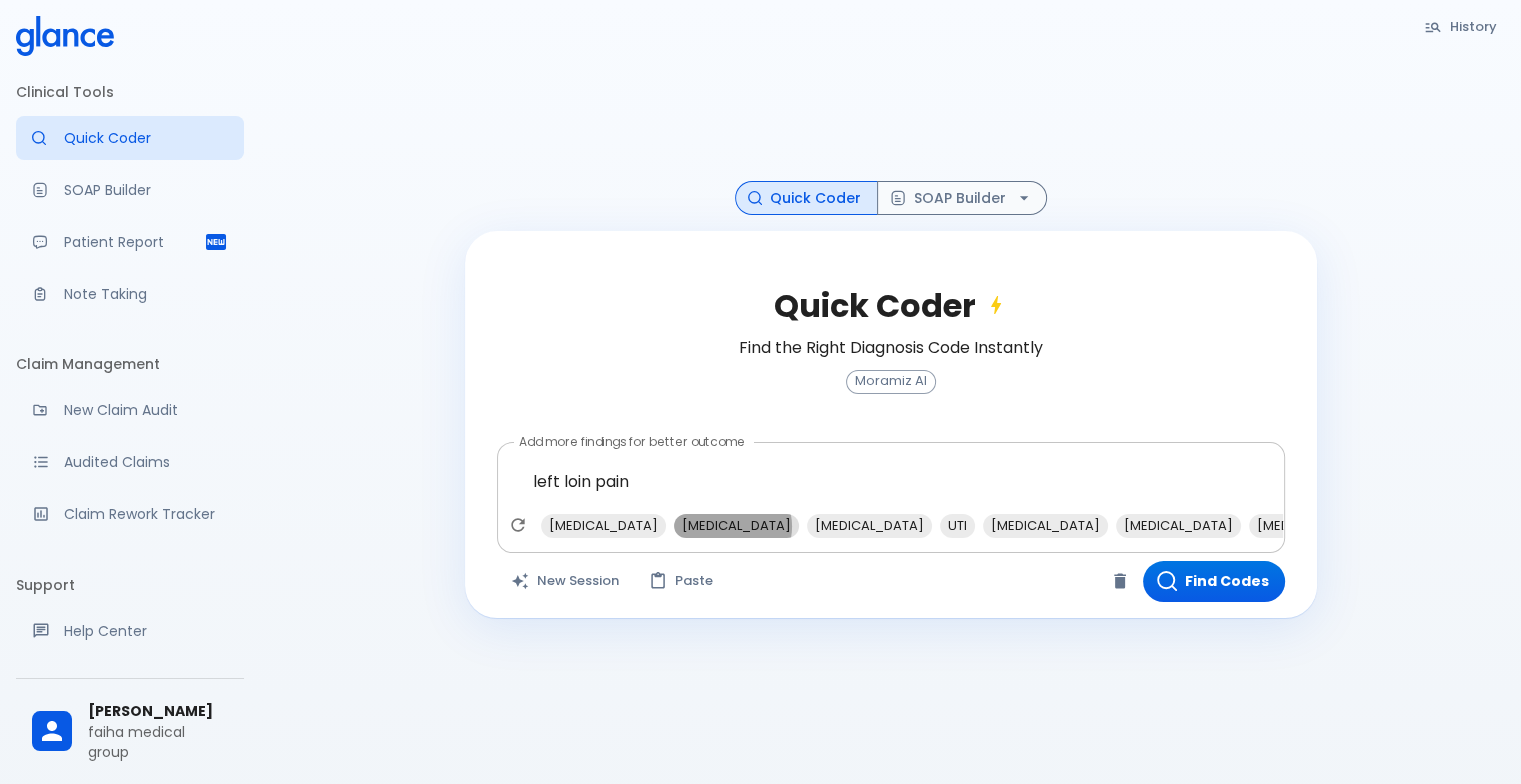 click on "[MEDICAL_DATA]" at bounding box center (736, 525) 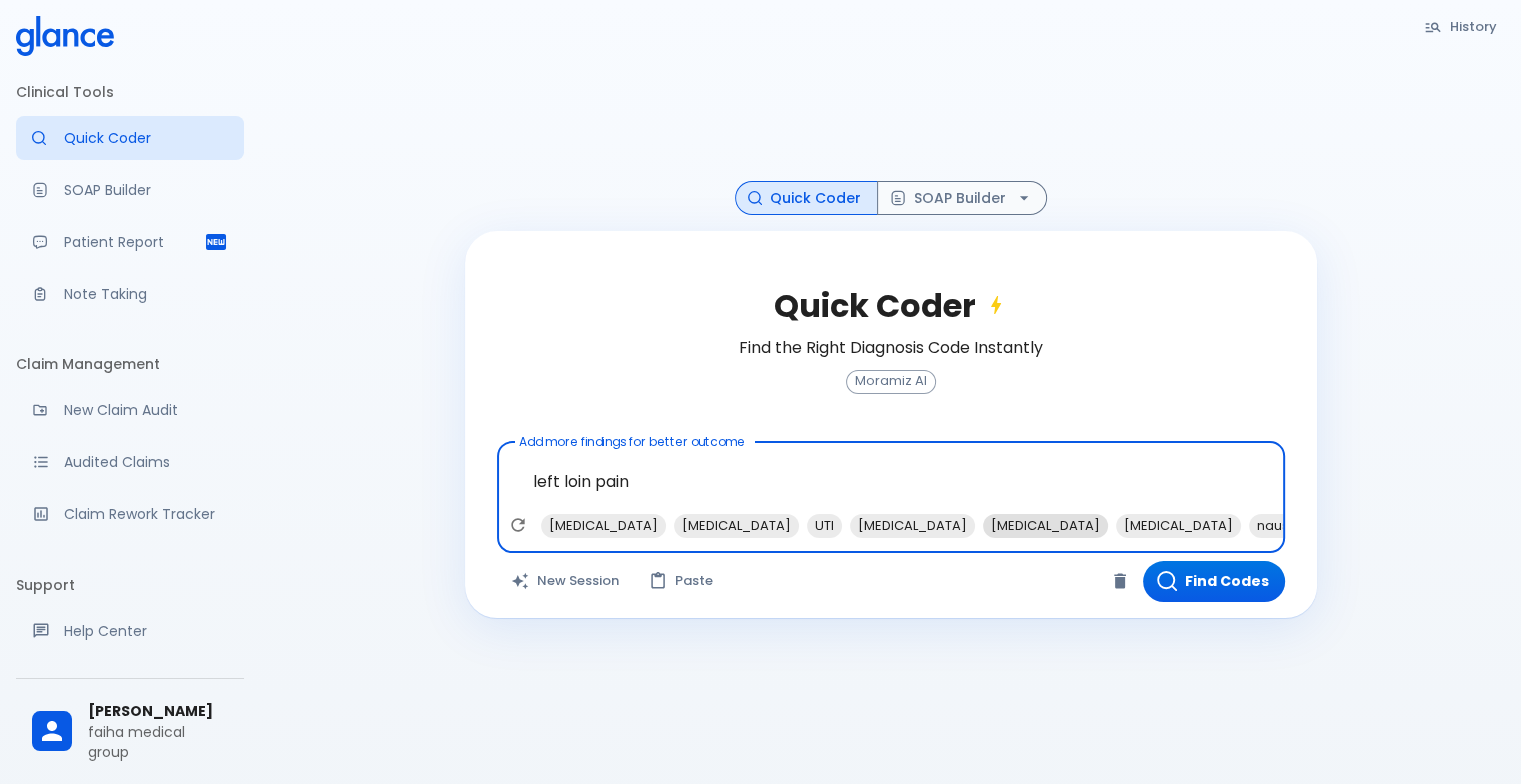 click on "[MEDICAL_DATA]" at bounding box center [1045, 525] 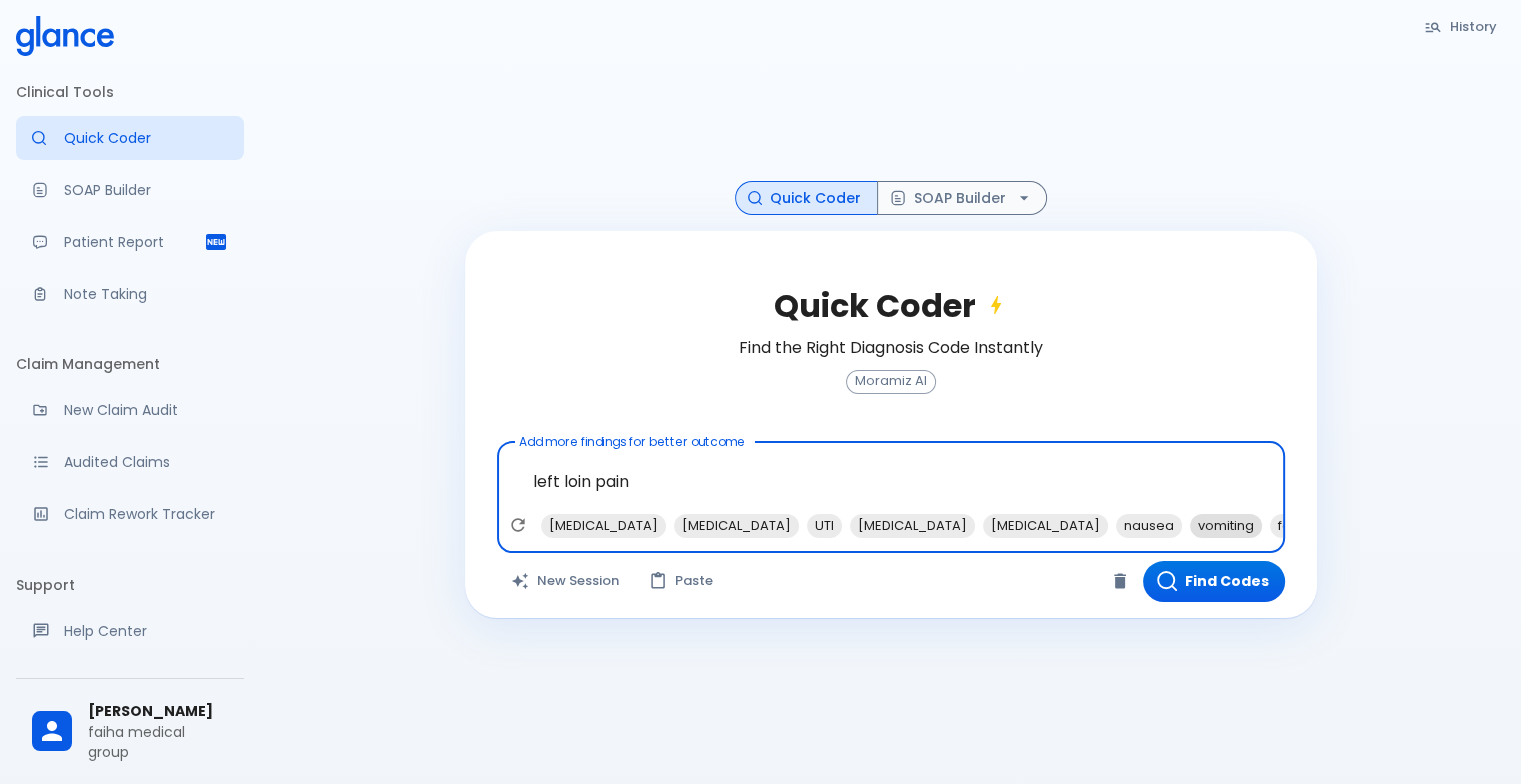 click on "vomiting" at bounding box center [1226, 525] 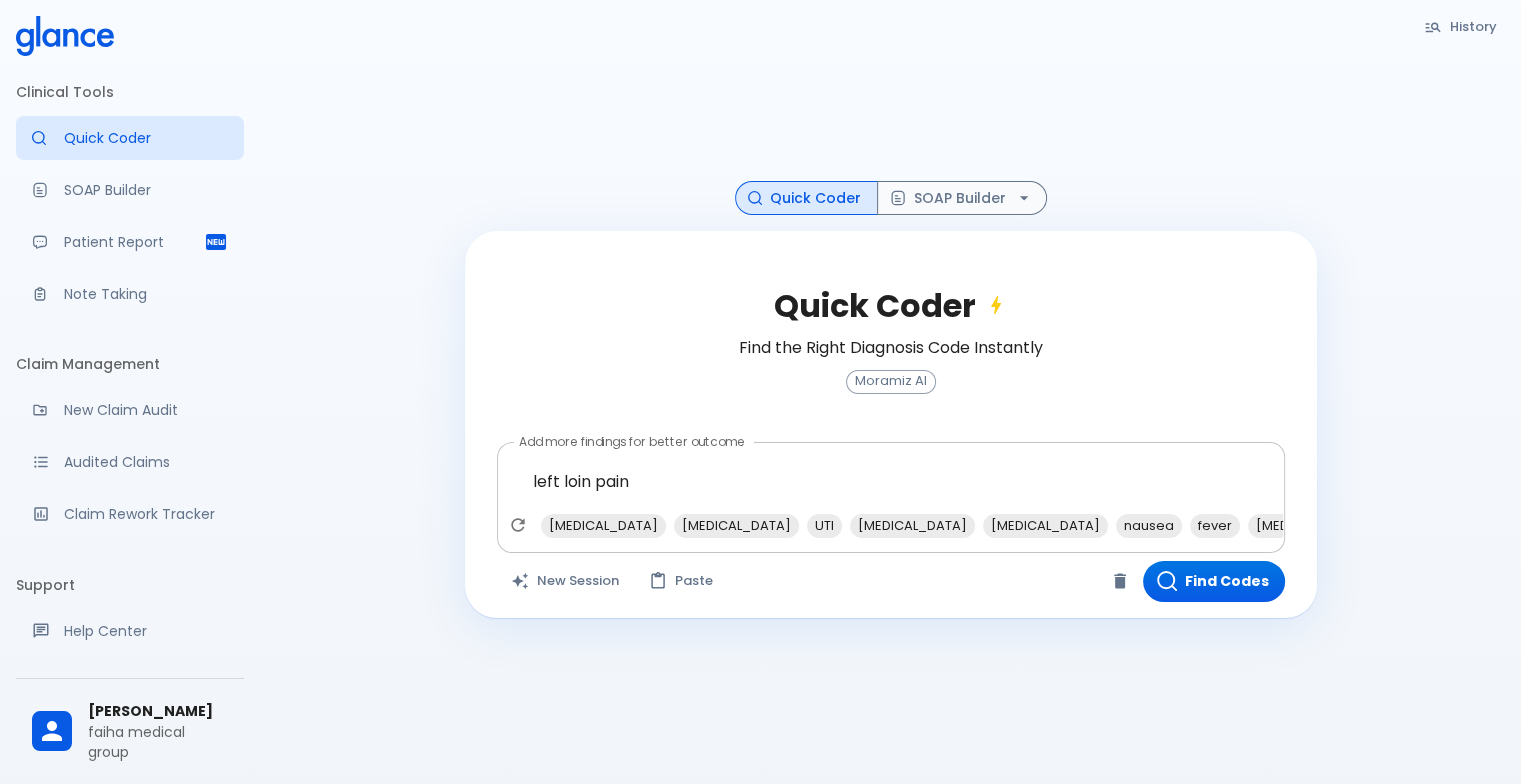 drag, startPoint x: 1262, startPoint y: 598, endPoint x: 1300, endPoint y: 617, distance: 42.48529 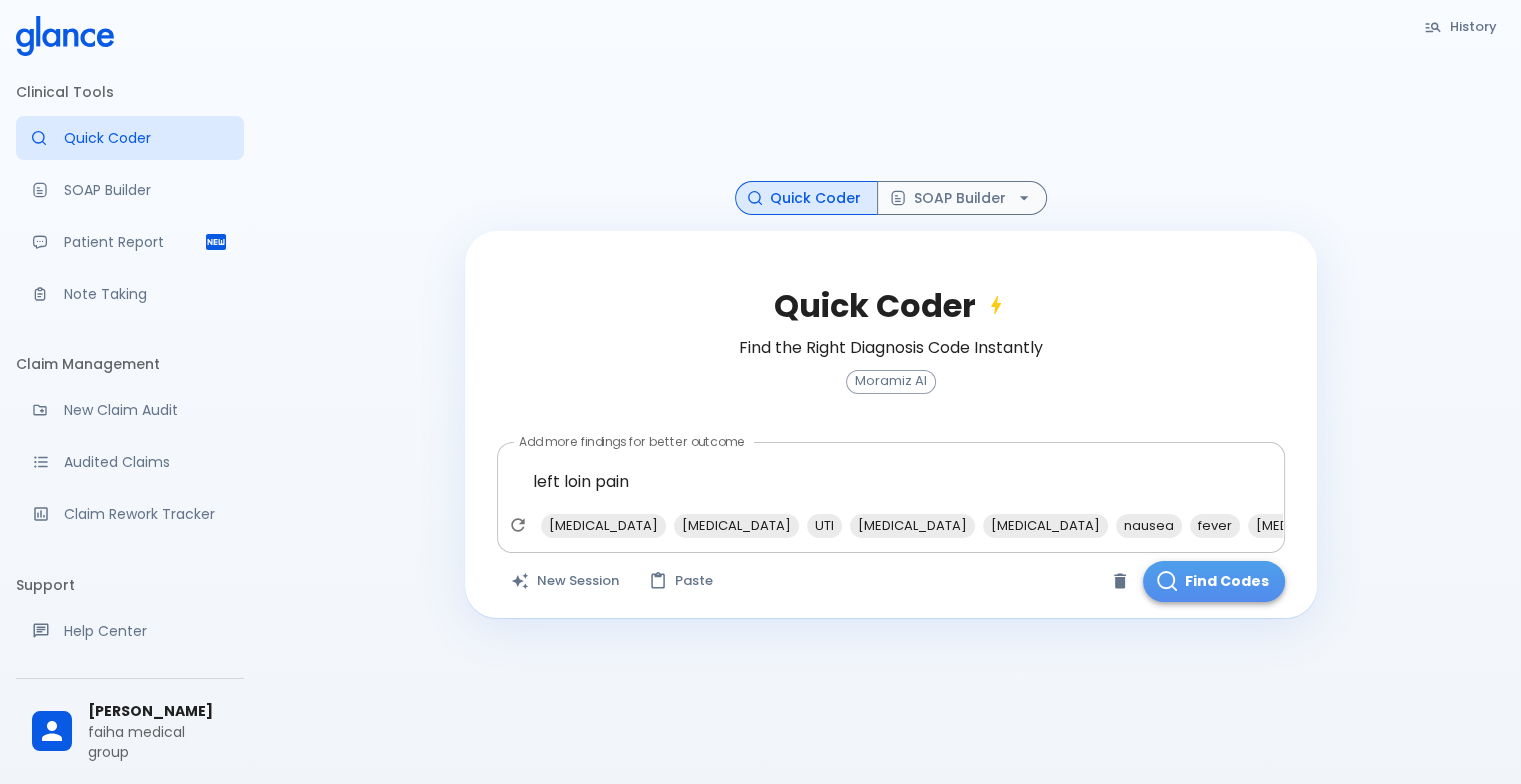 click on "Find Codes" at bounding box center [1214, 581] 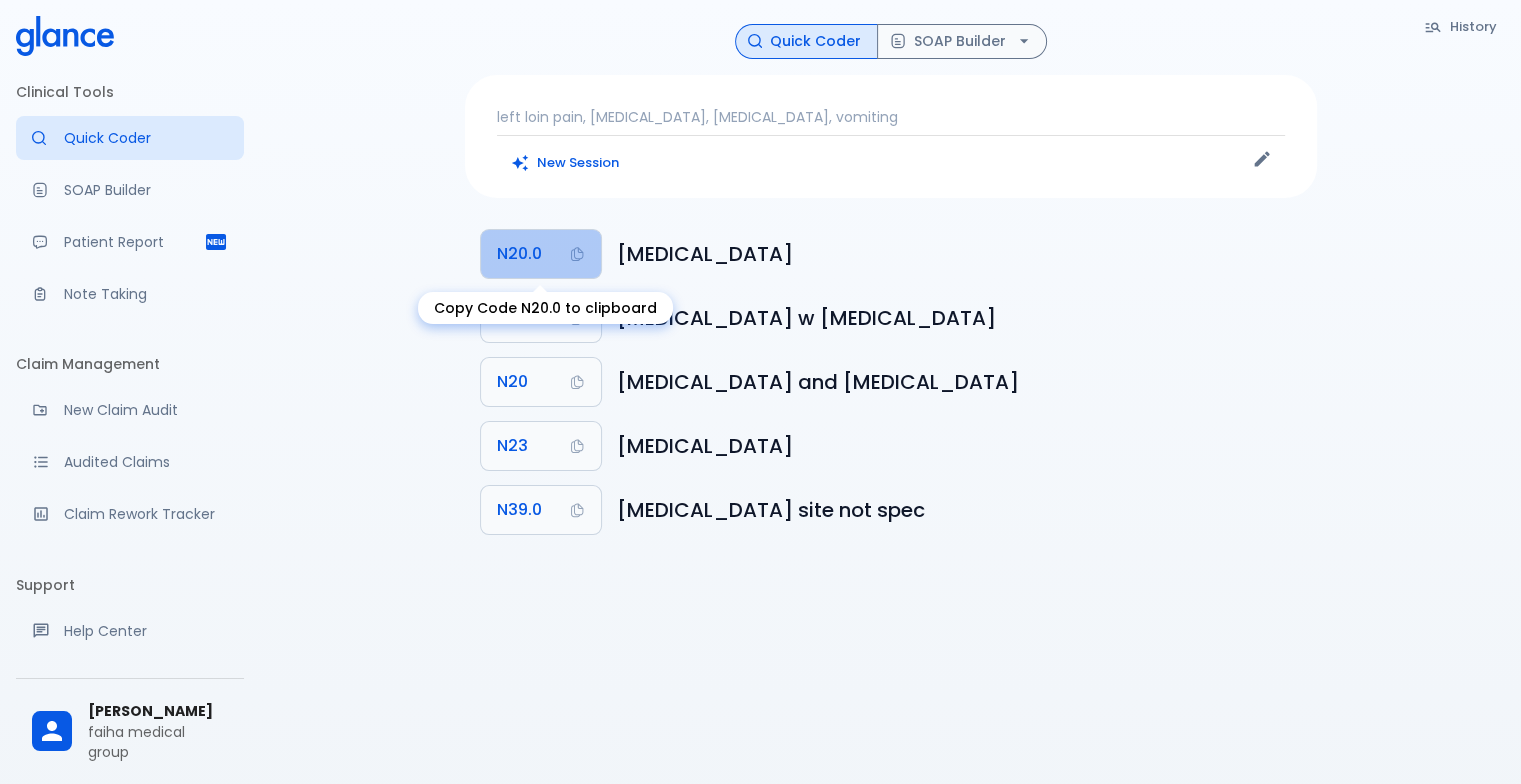 click on "N20.0" at bounding box center (519, 254) 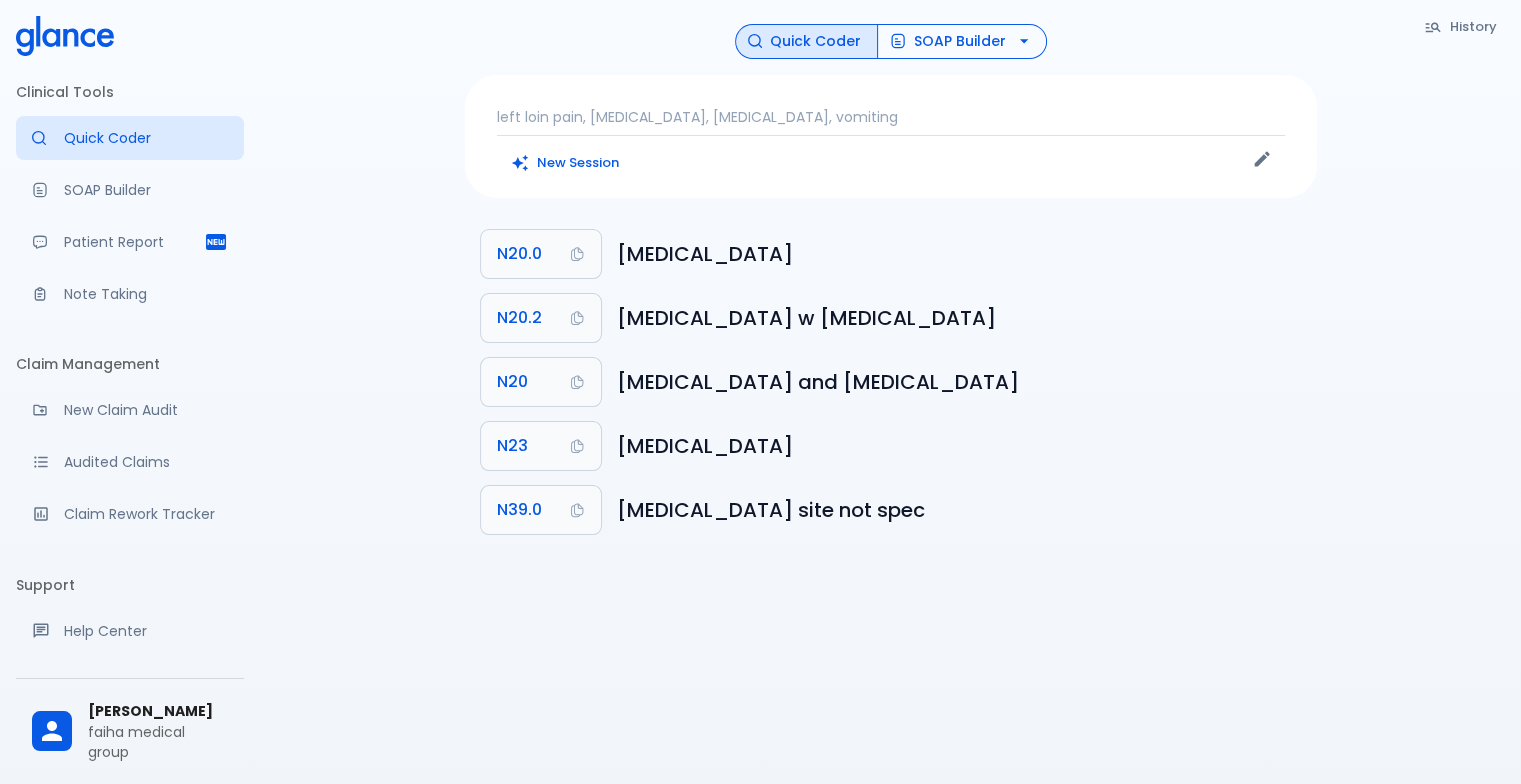 click on "SOAP Builder" at bounding box center (962, 41) 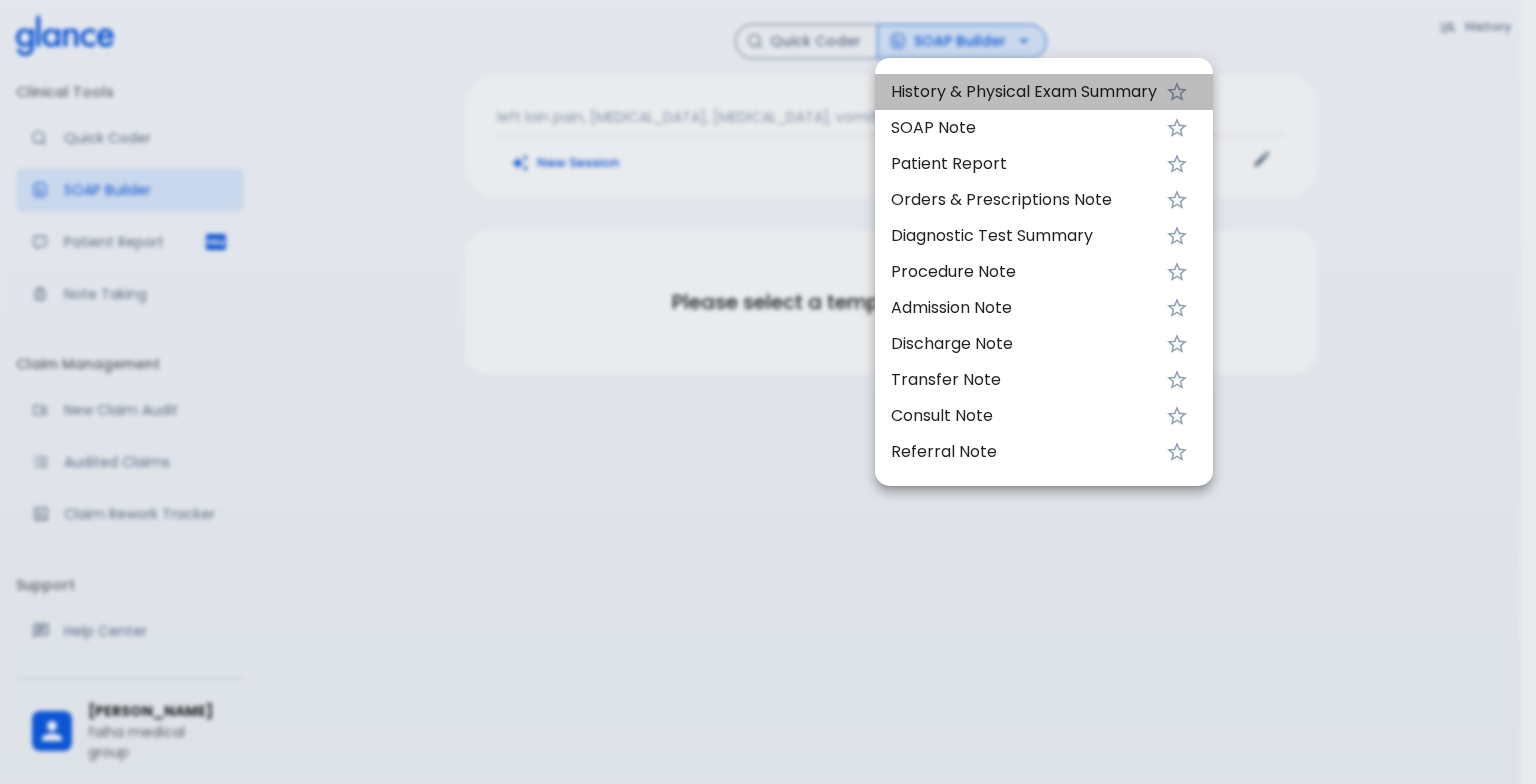 click on "History & Physical Exam Summary" at bounding box center (1024, 92) 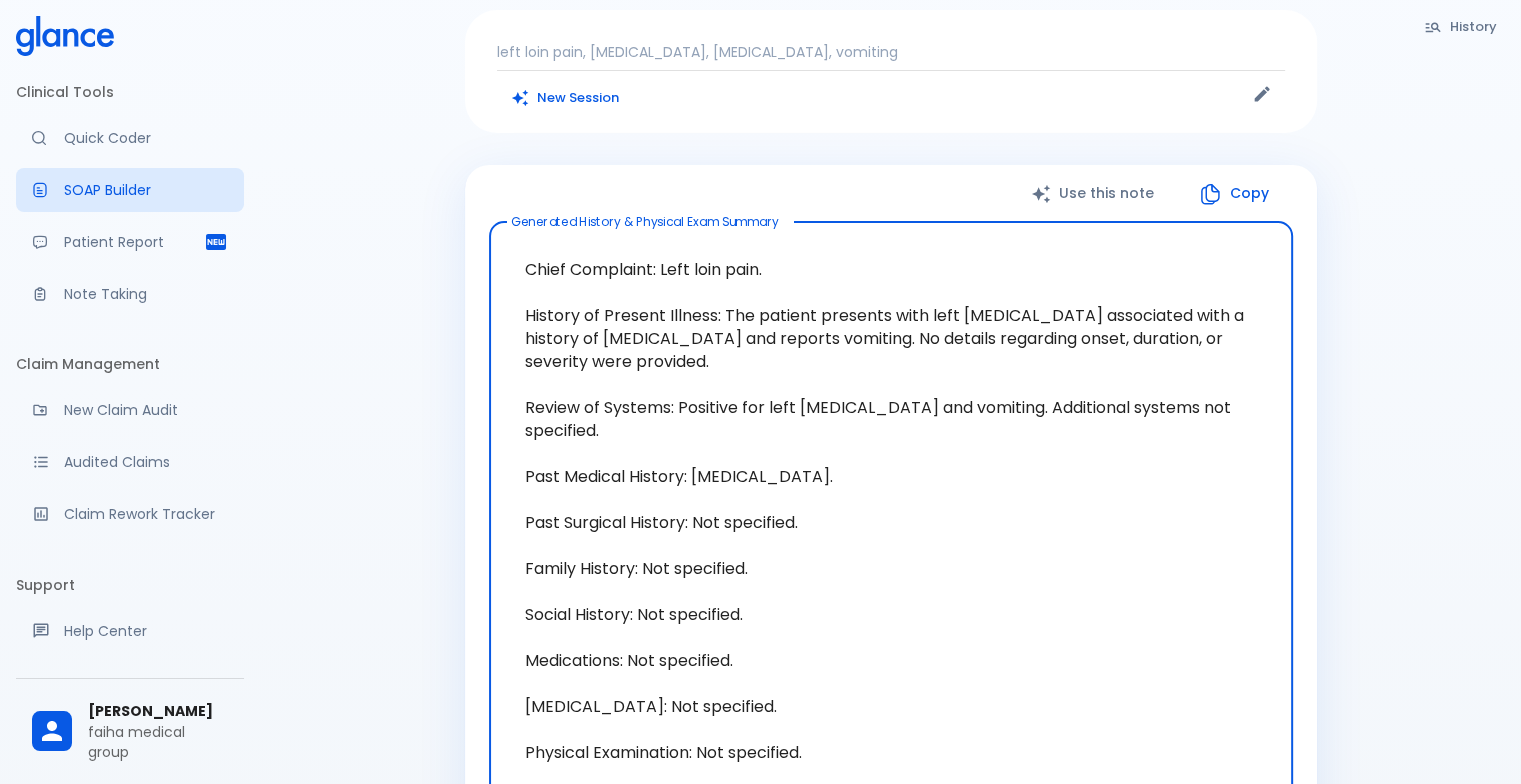 scroll, scrollTop: 100, scrollLeft: 0, axis: vertical 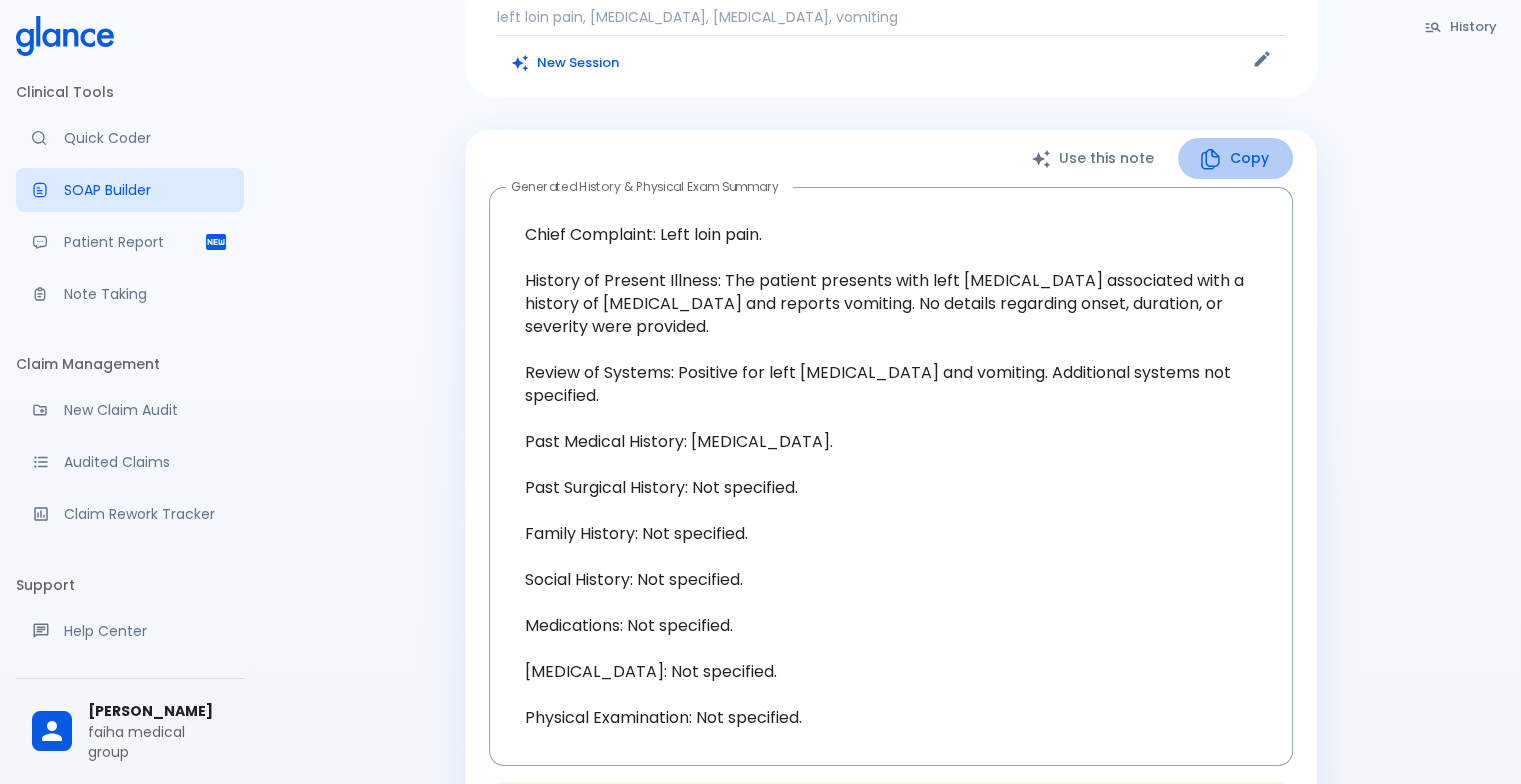 click on "Copy" at bounding box center [1235, 158] 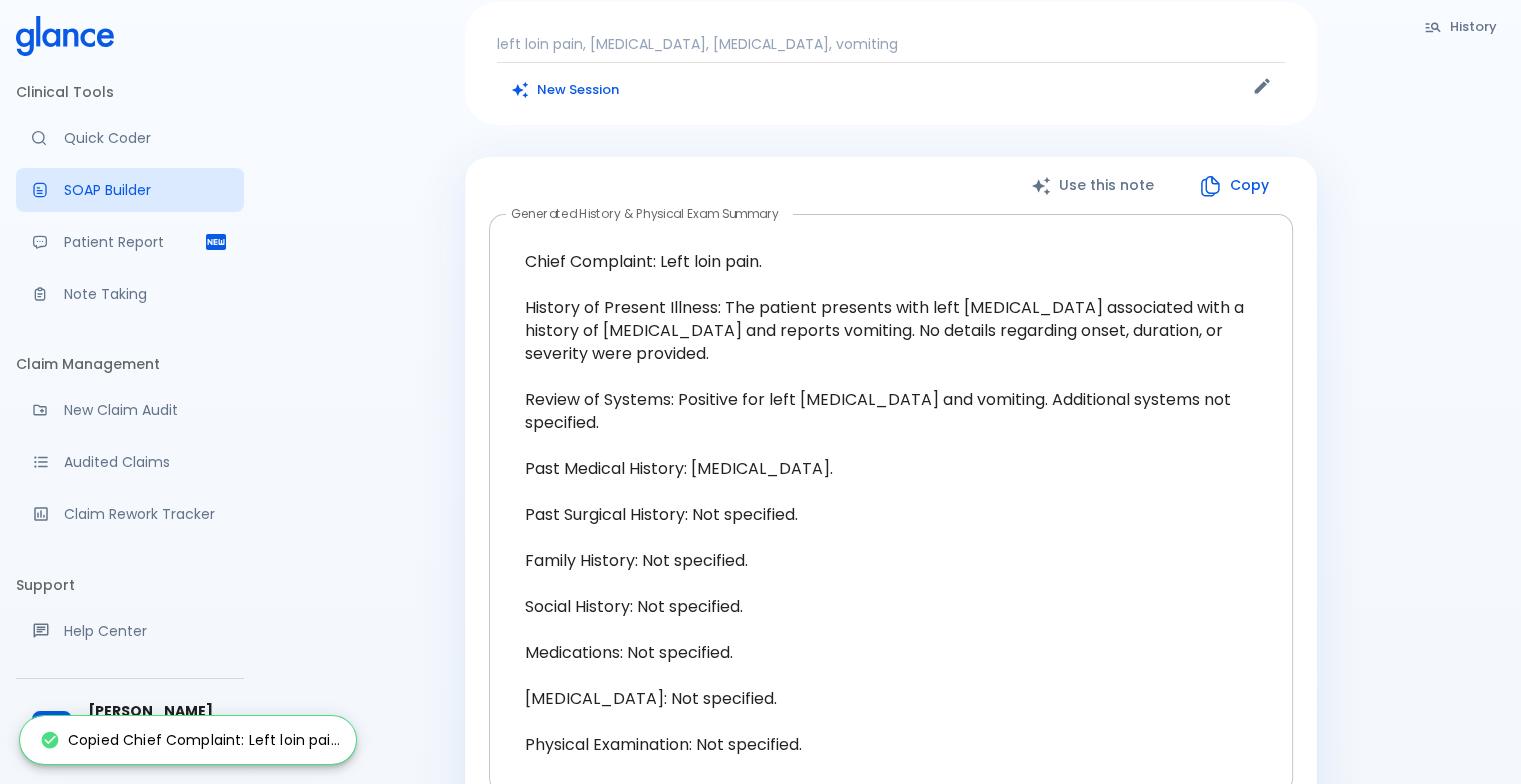 scroll, scrollTop: 0, scrollLeft: 0, axis: both 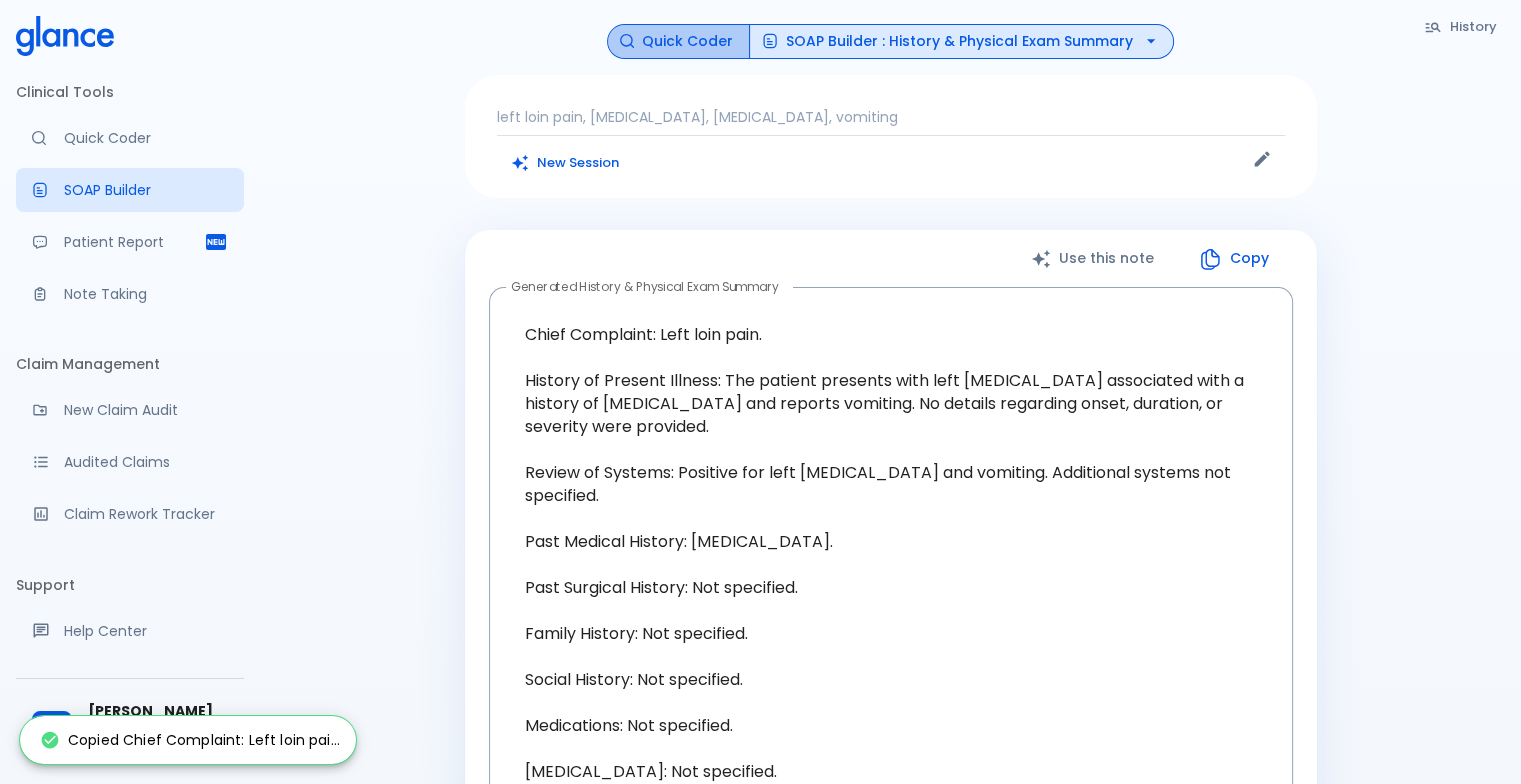 click on "Quick Coder" at bounding box center (678, 41) 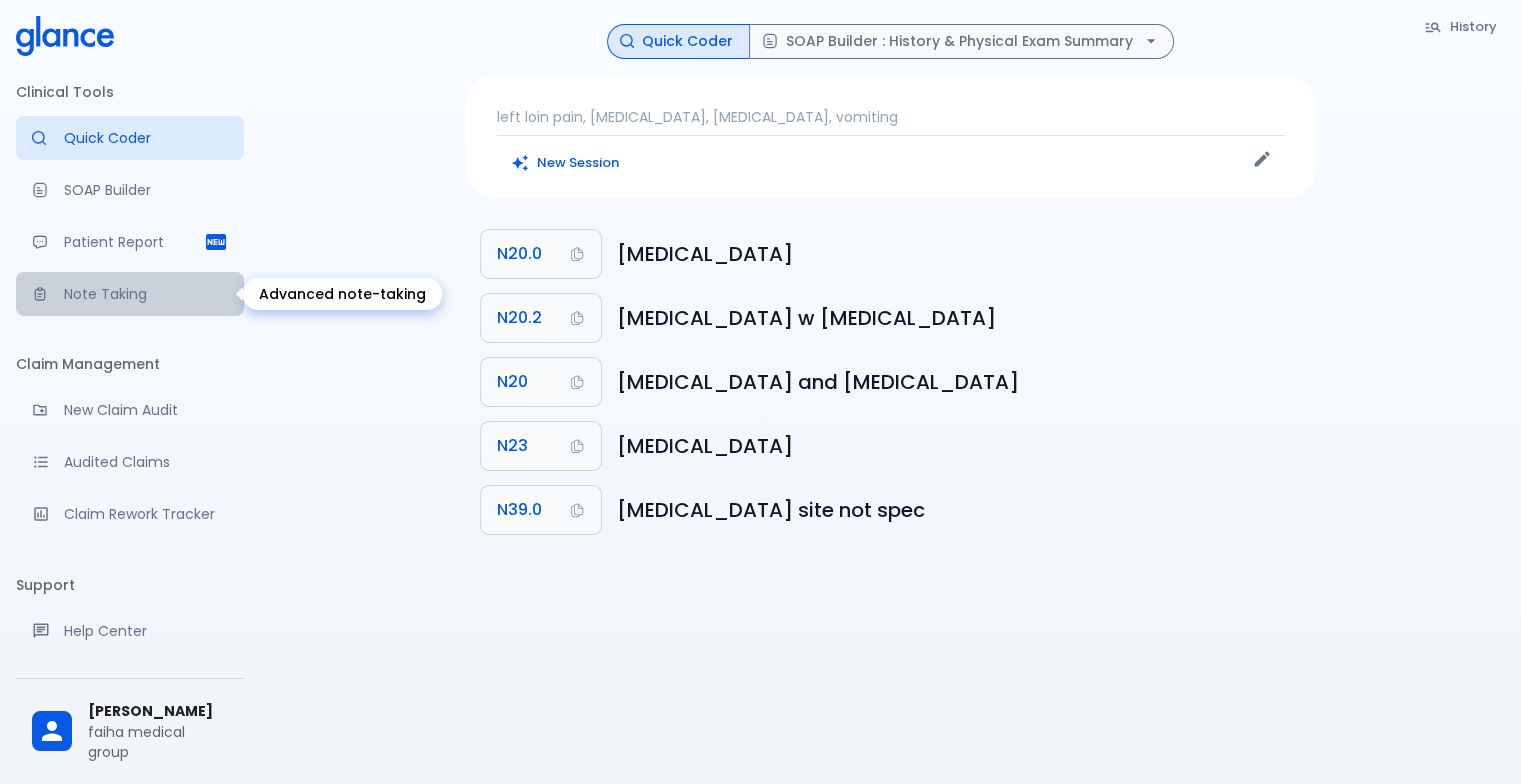 click on "Note Taking" at bounding box center [146, 294] 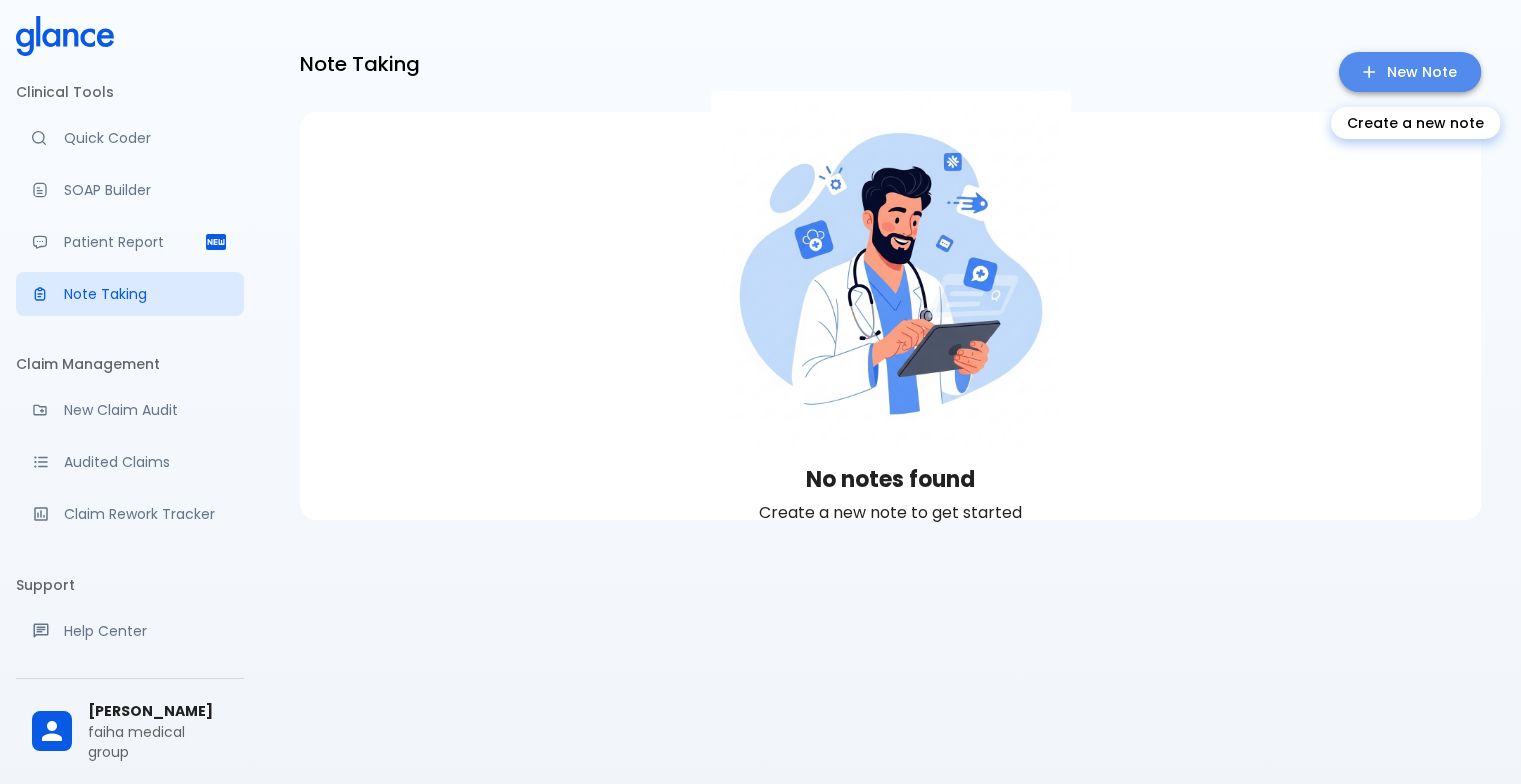 click on "New Note" at bounding box center [1410, 72] 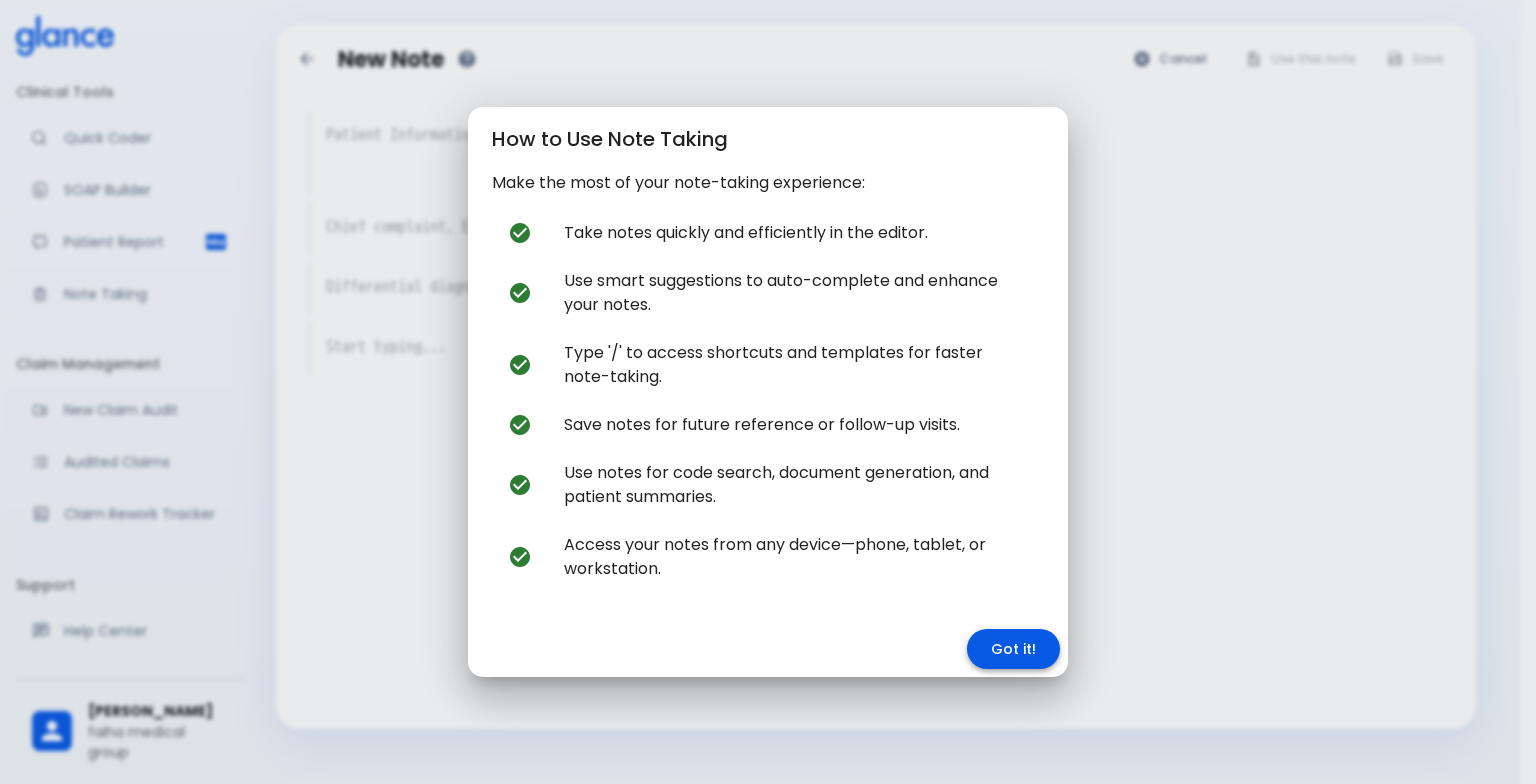 click on "Got it!" at bounding box center (1013, 649) 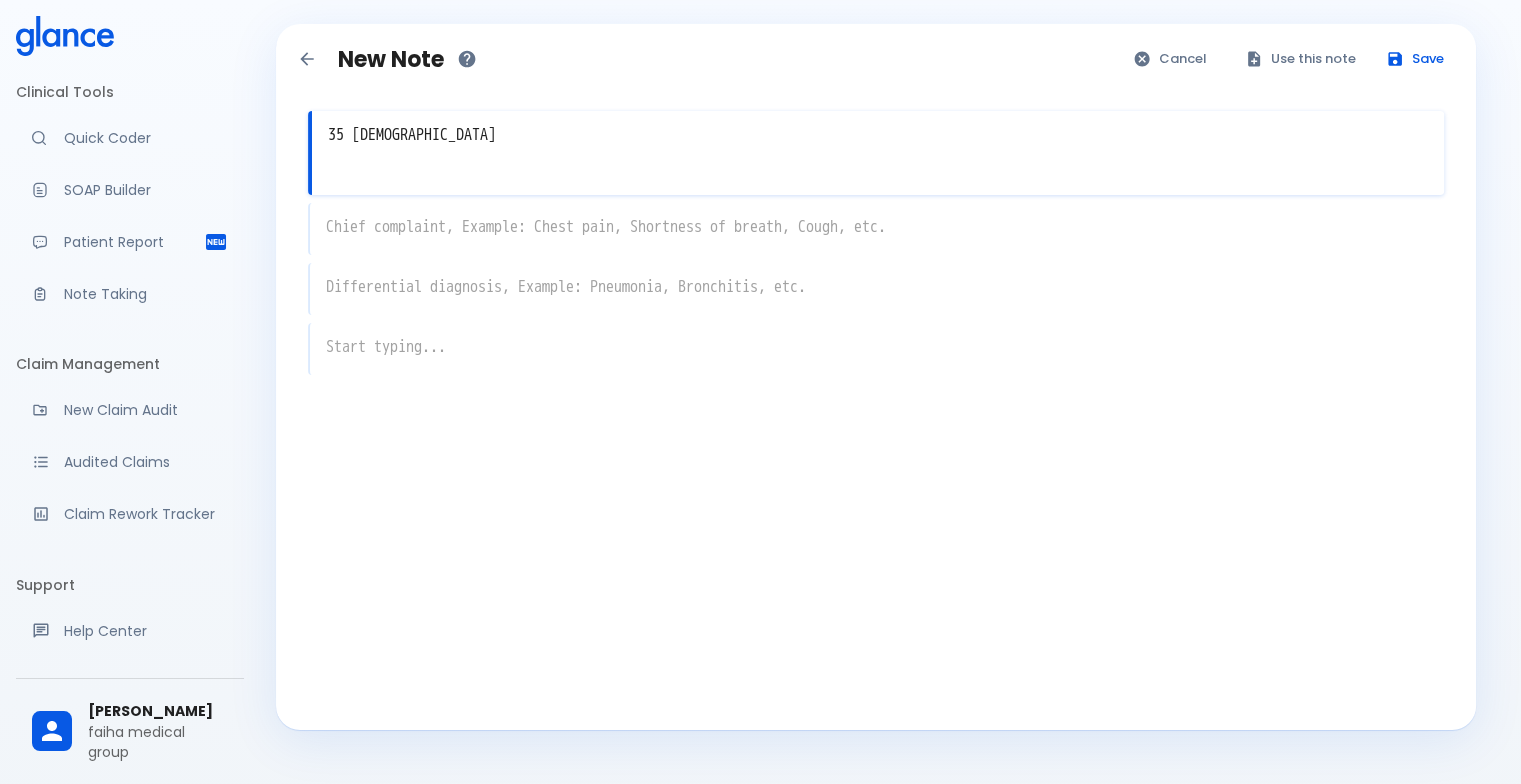 type on "35 [DEMOGRAPHIC_DATA]" 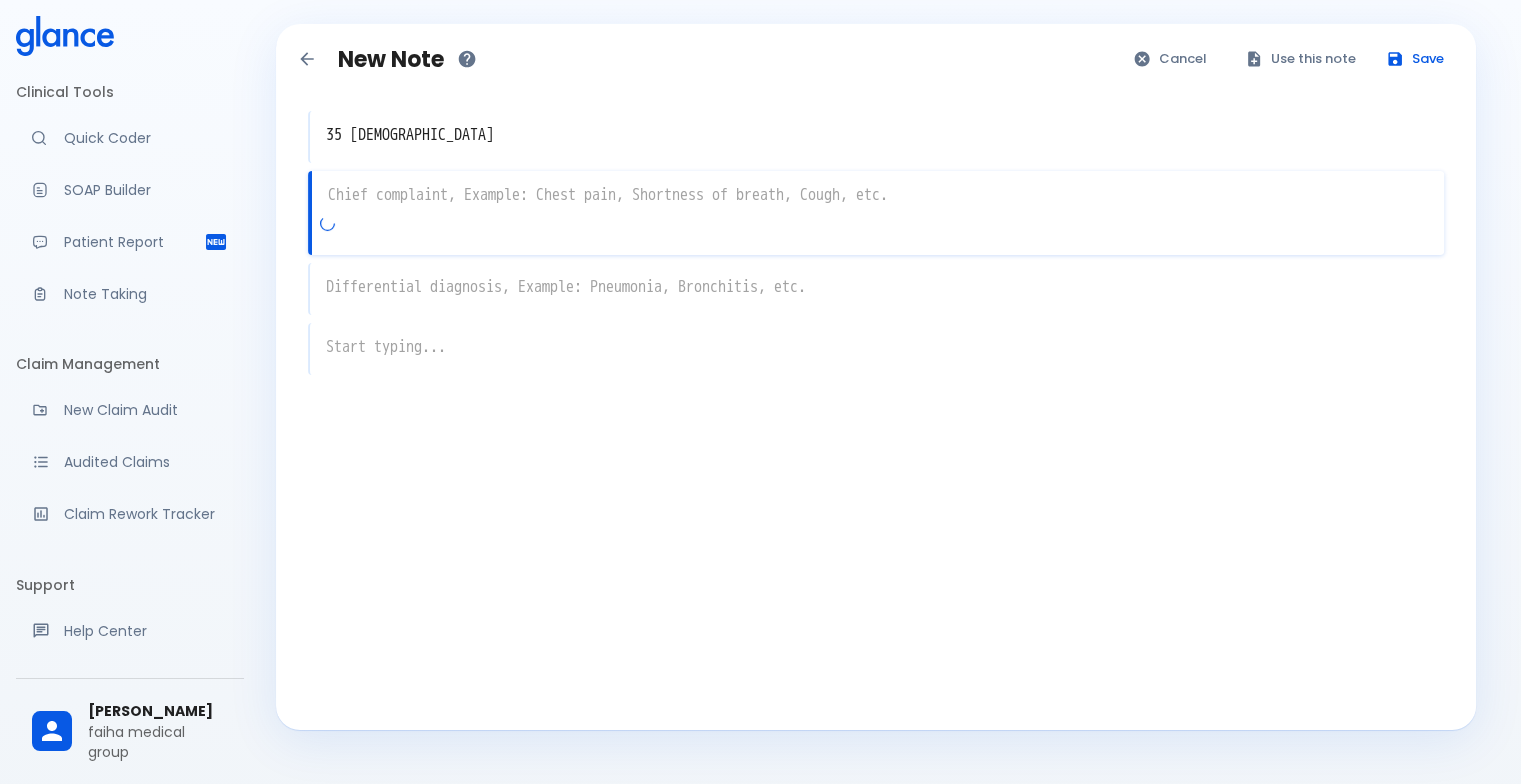 click on "x" at bounding box center (876, 213) 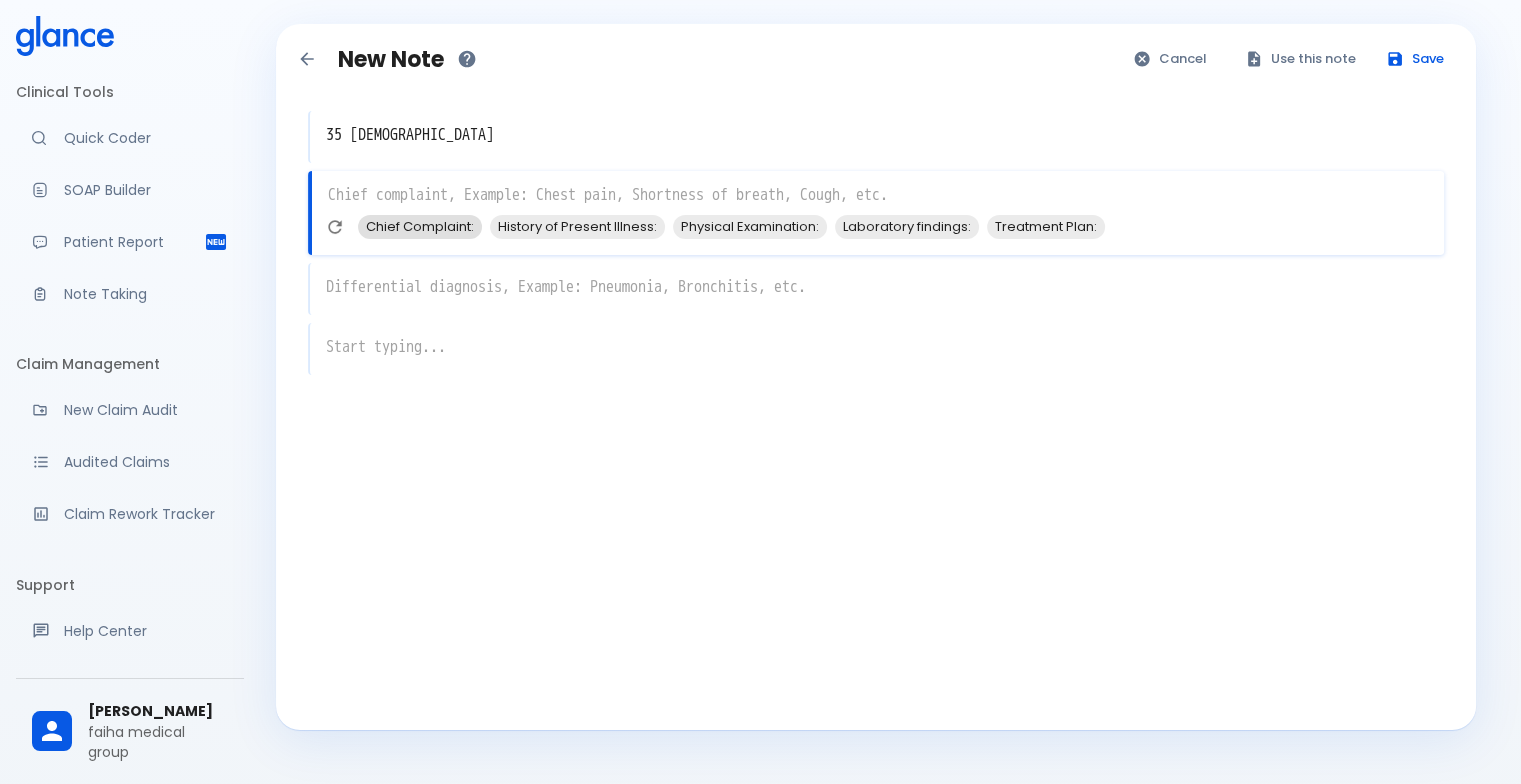 click on "Chief Complaint:" at bounding box center [420, 226] 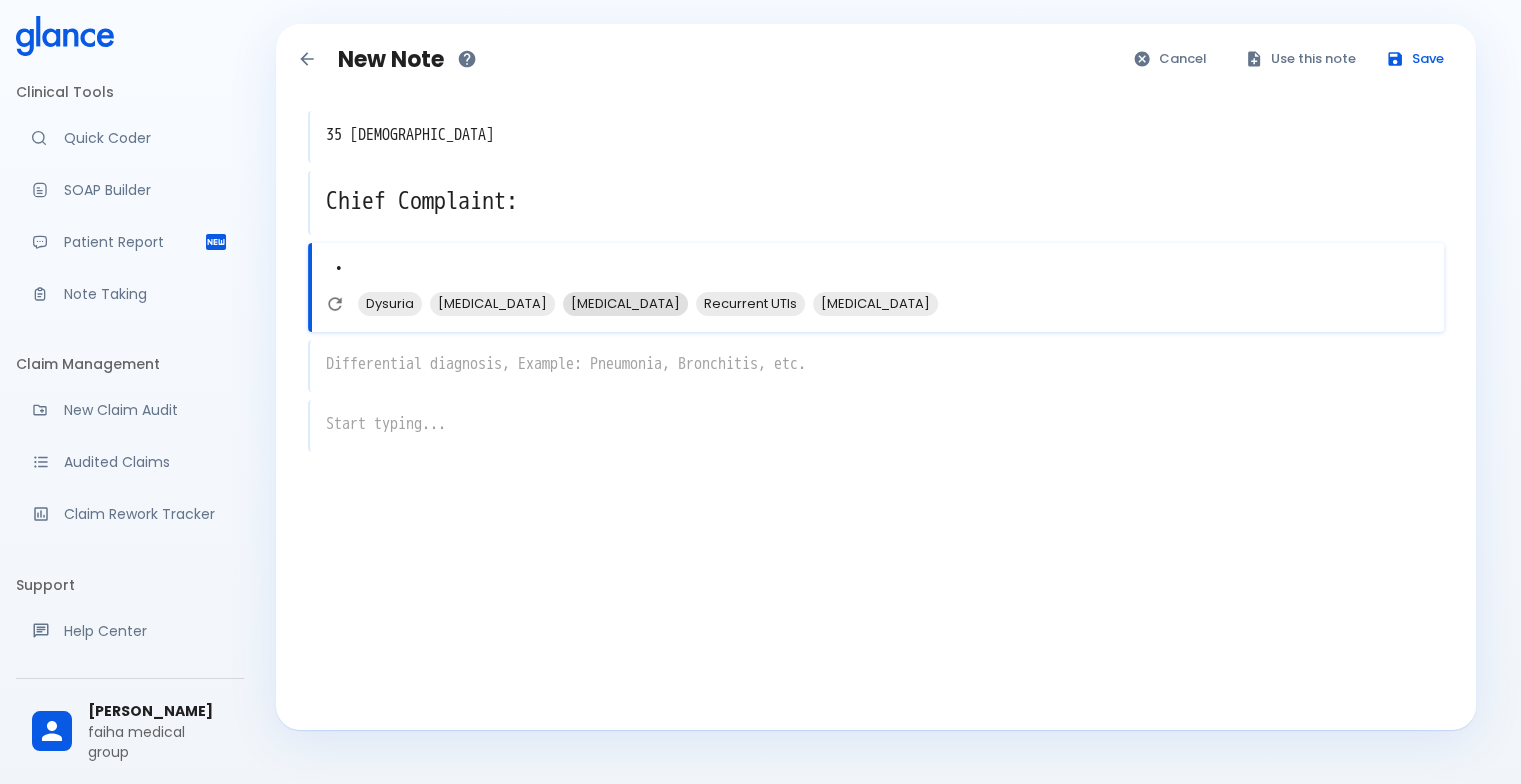click on "[MEDICAL_DATA]" at bounding box center [625, 303] 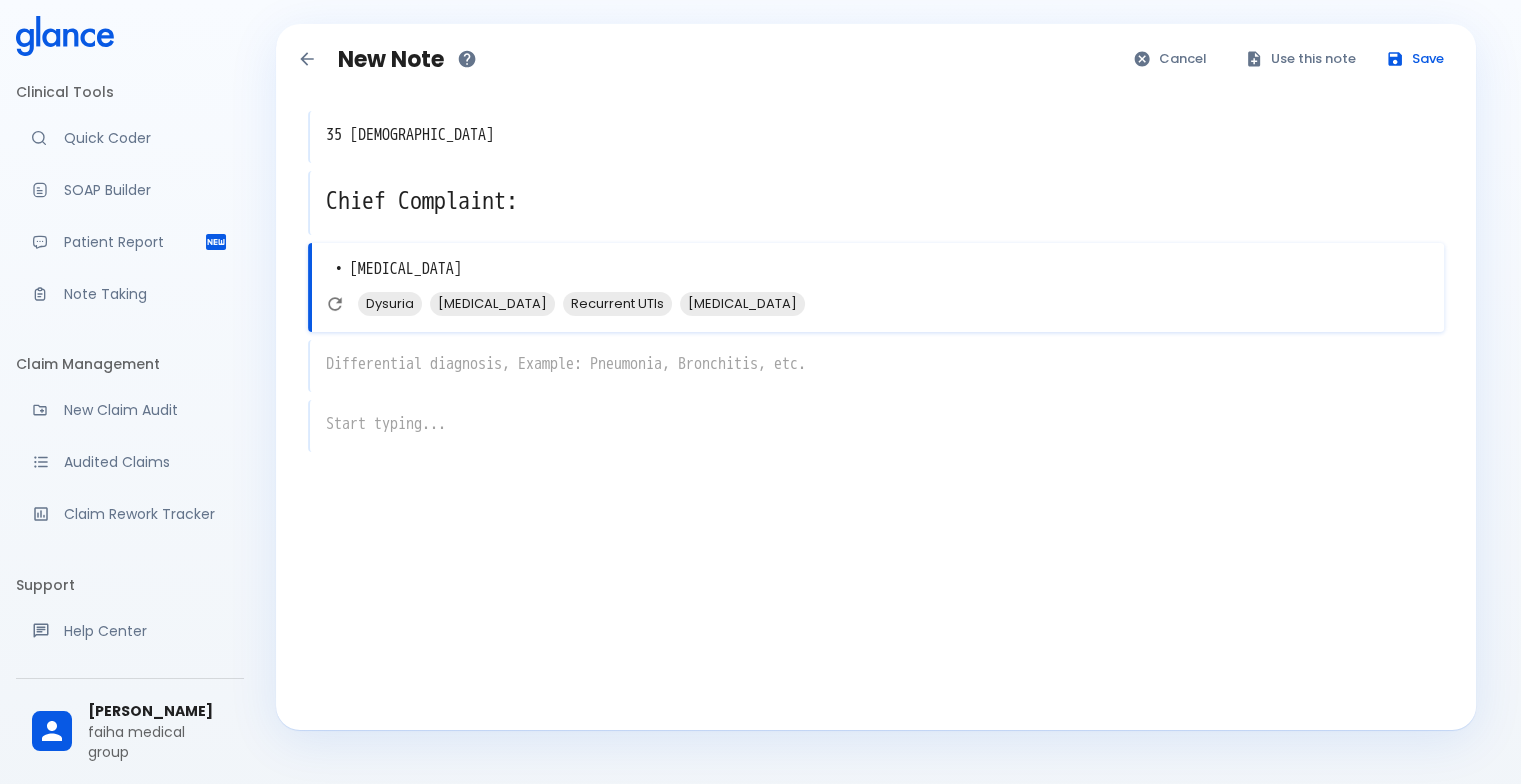 click on "Dysuria" at bounding box center [390, 303] 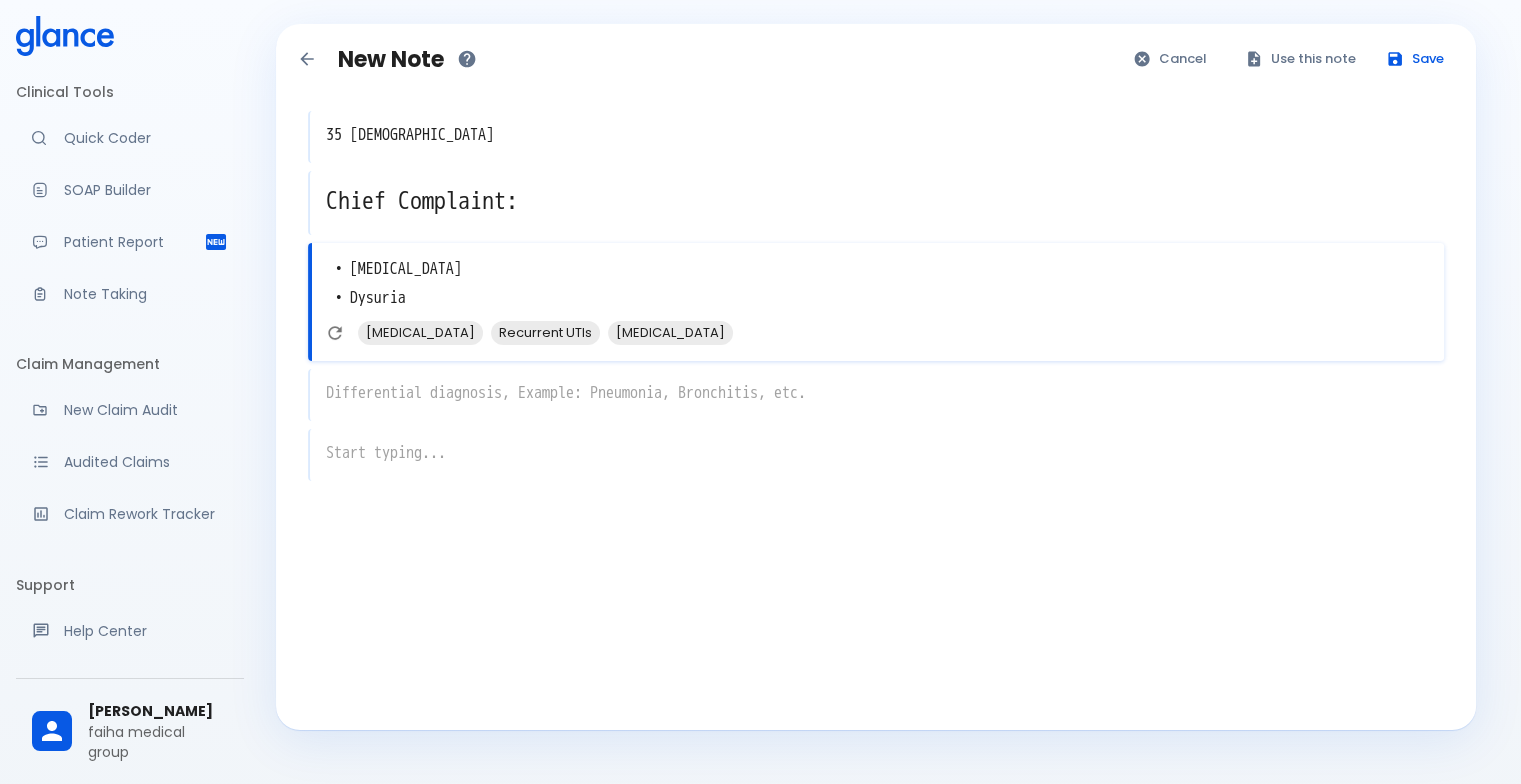 click on "x" at bounding box center [876, 395] 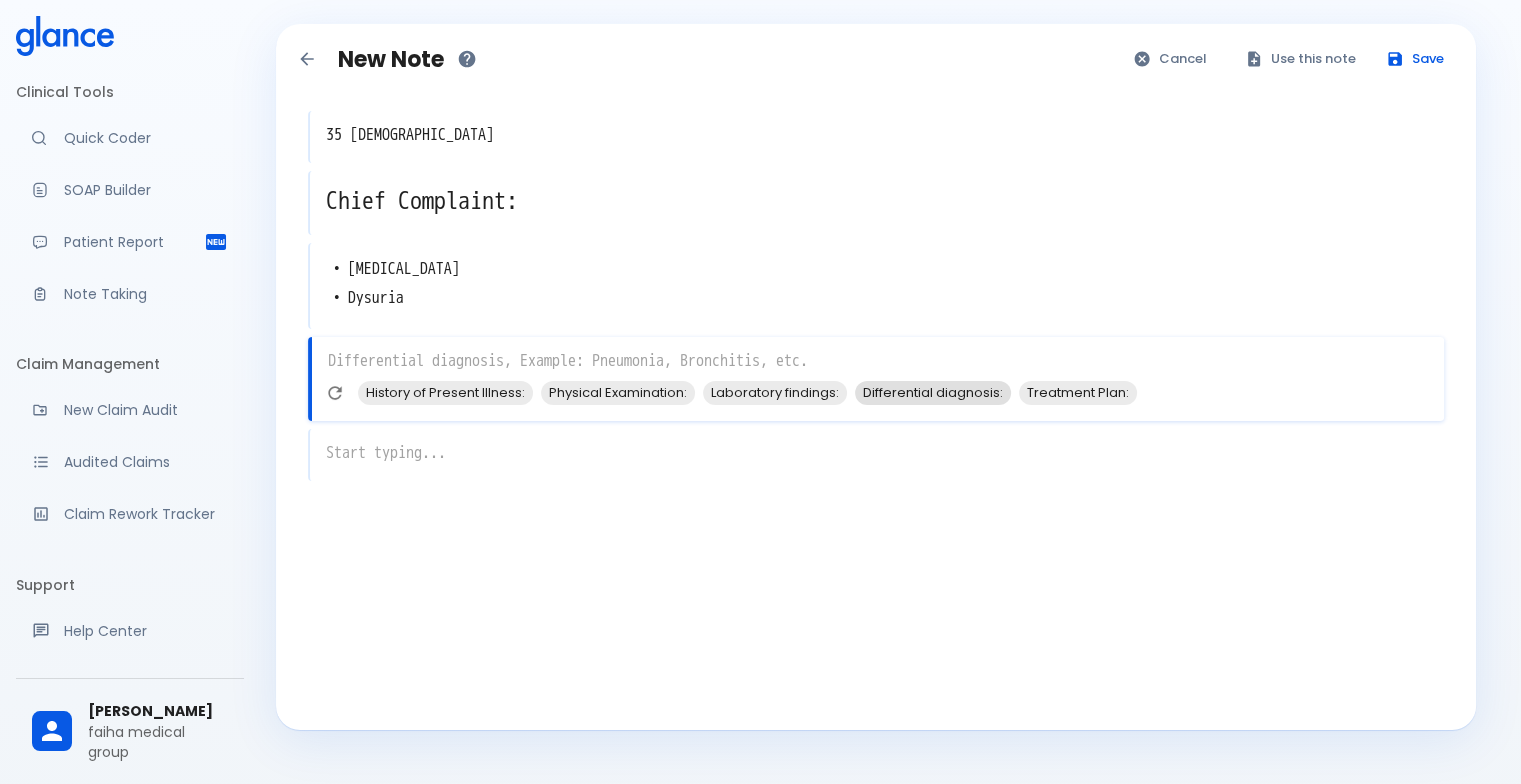 click on "Differential diagnosis:" at bounding box center (933, 392) 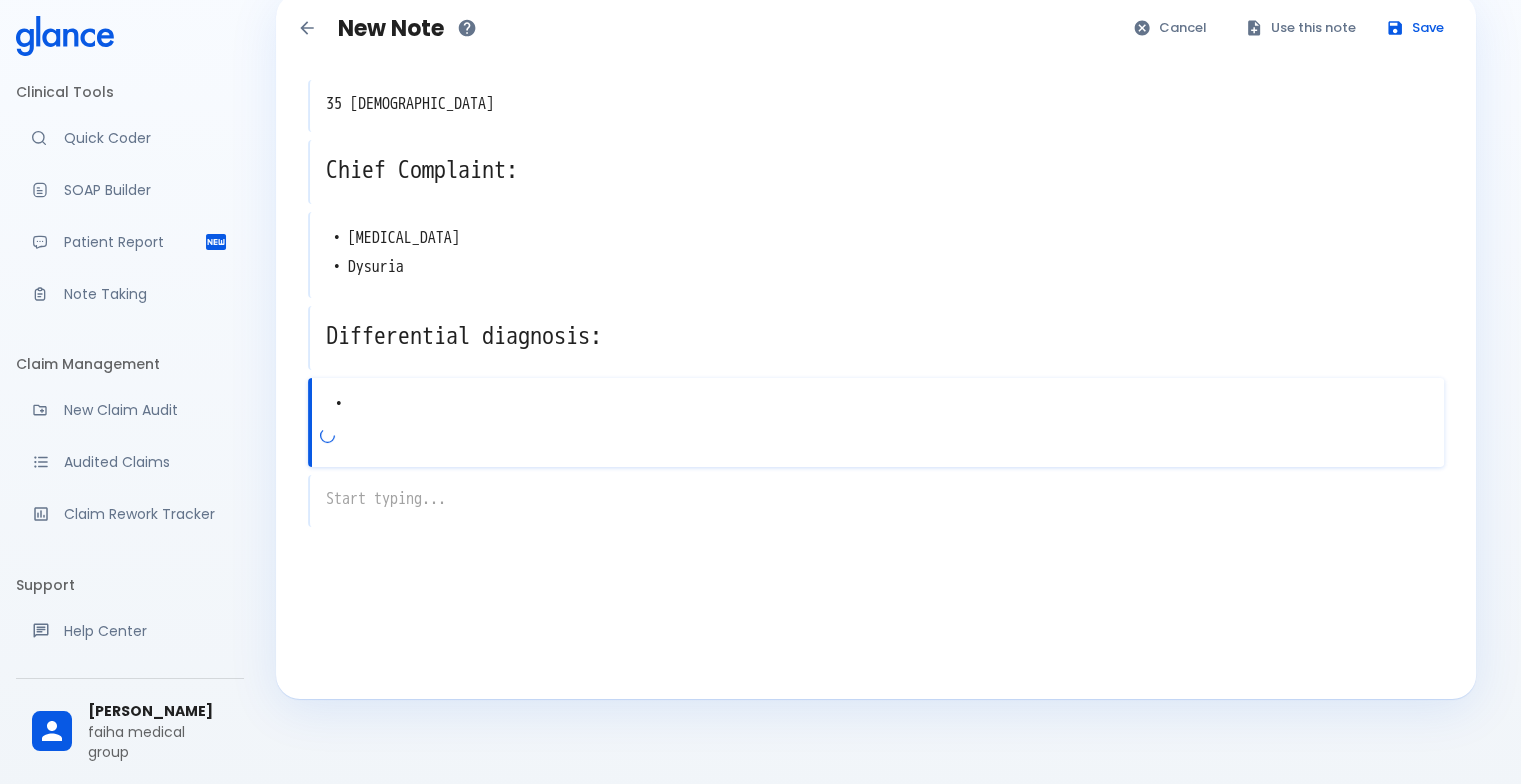 scroll, scrollTop: 48, scrollLeft: 0, axis: vertical 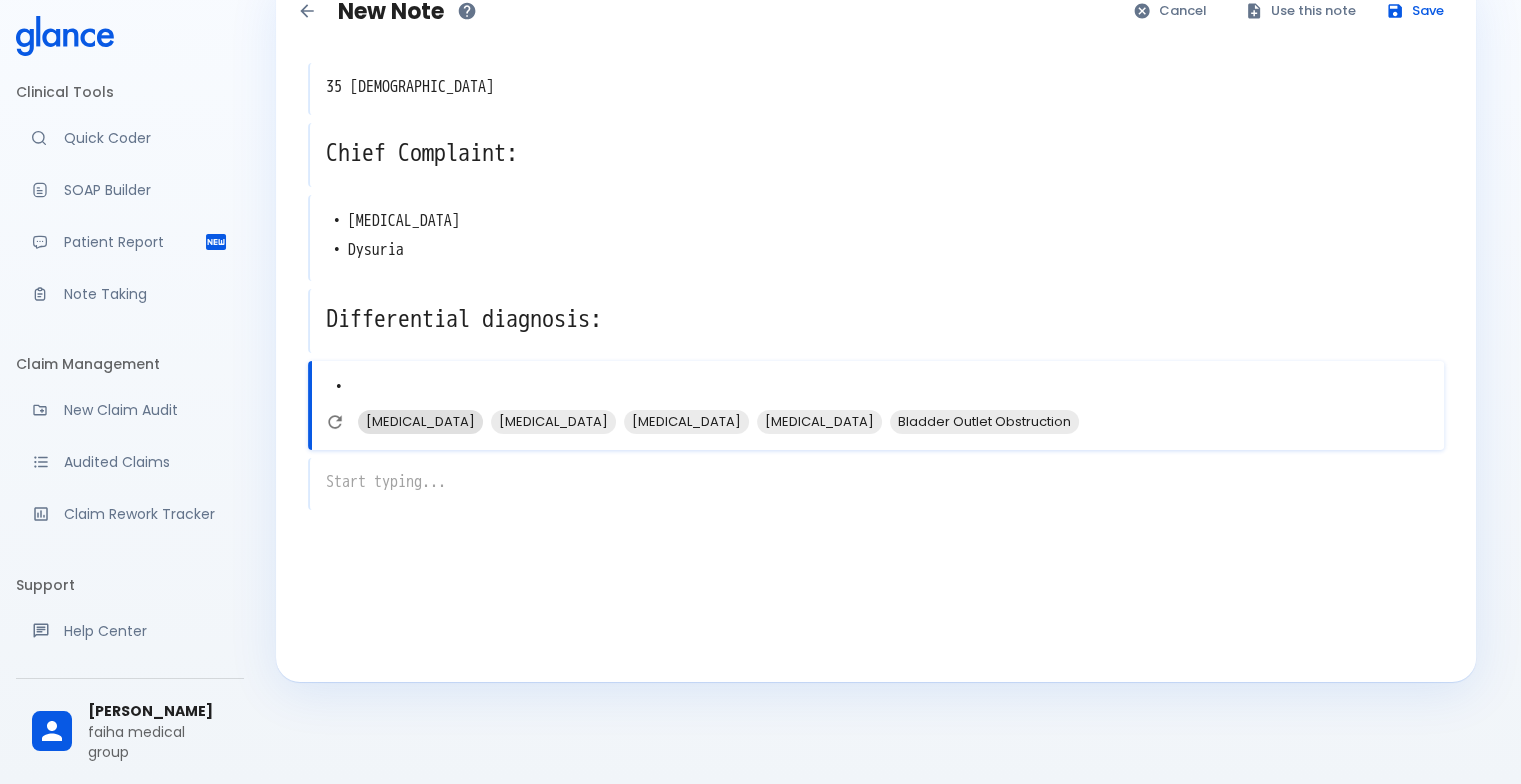 click on "[MEDICAL_DATA]" at bounding box center (420, 421) 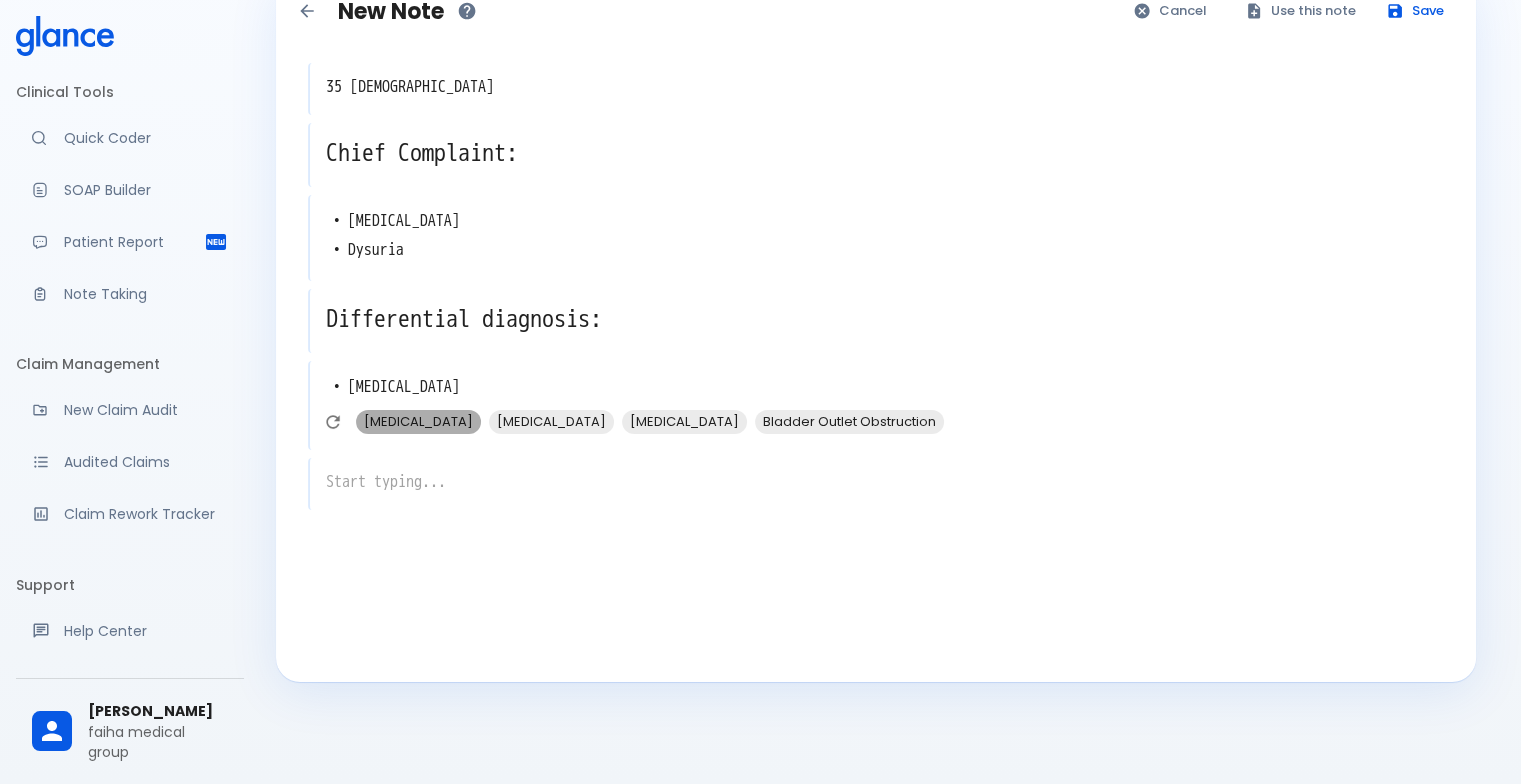 click on "[MEDICAL_DATA]" at bounding box center [418, 421] 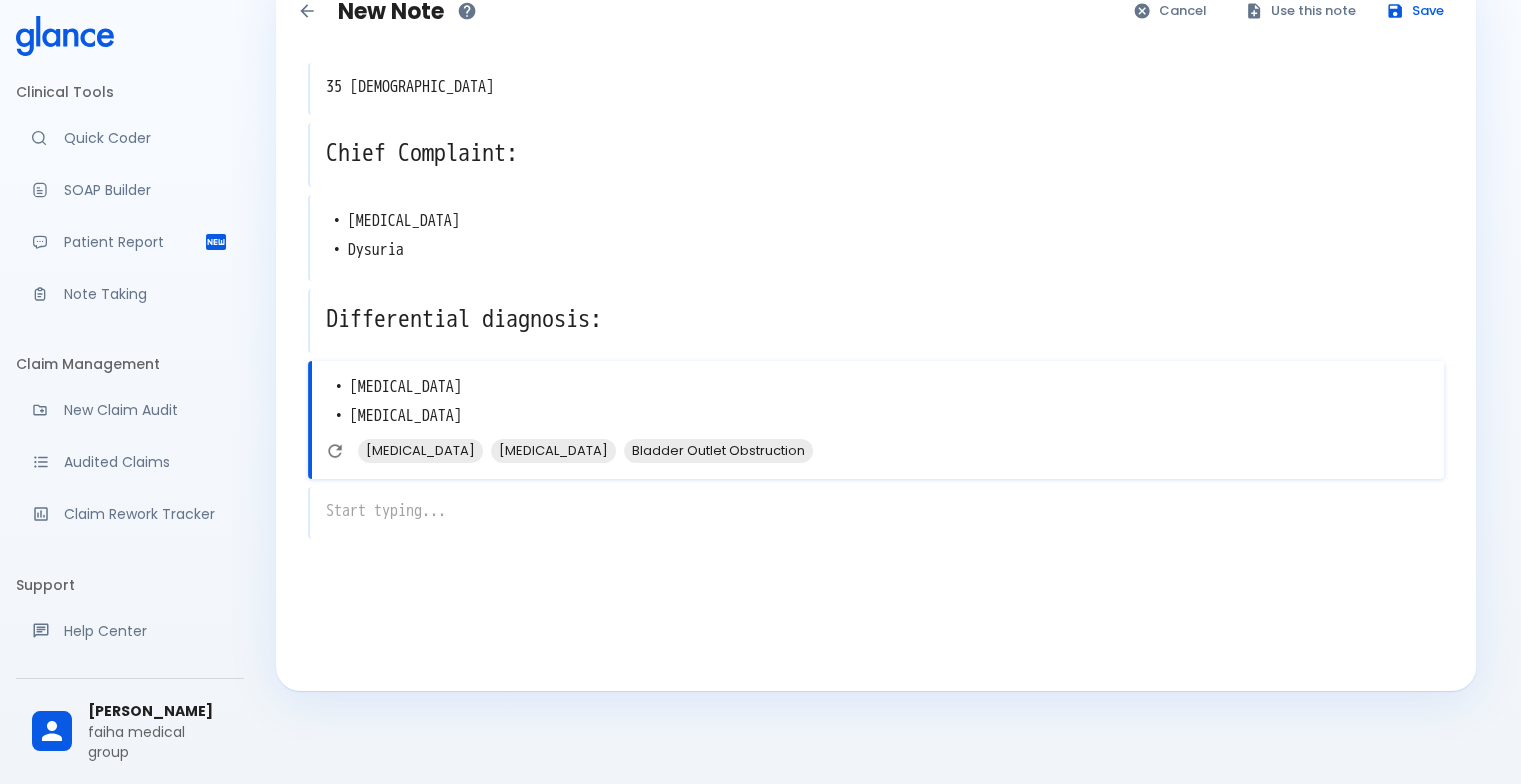 click on "x" at bounding box center (876, 513) 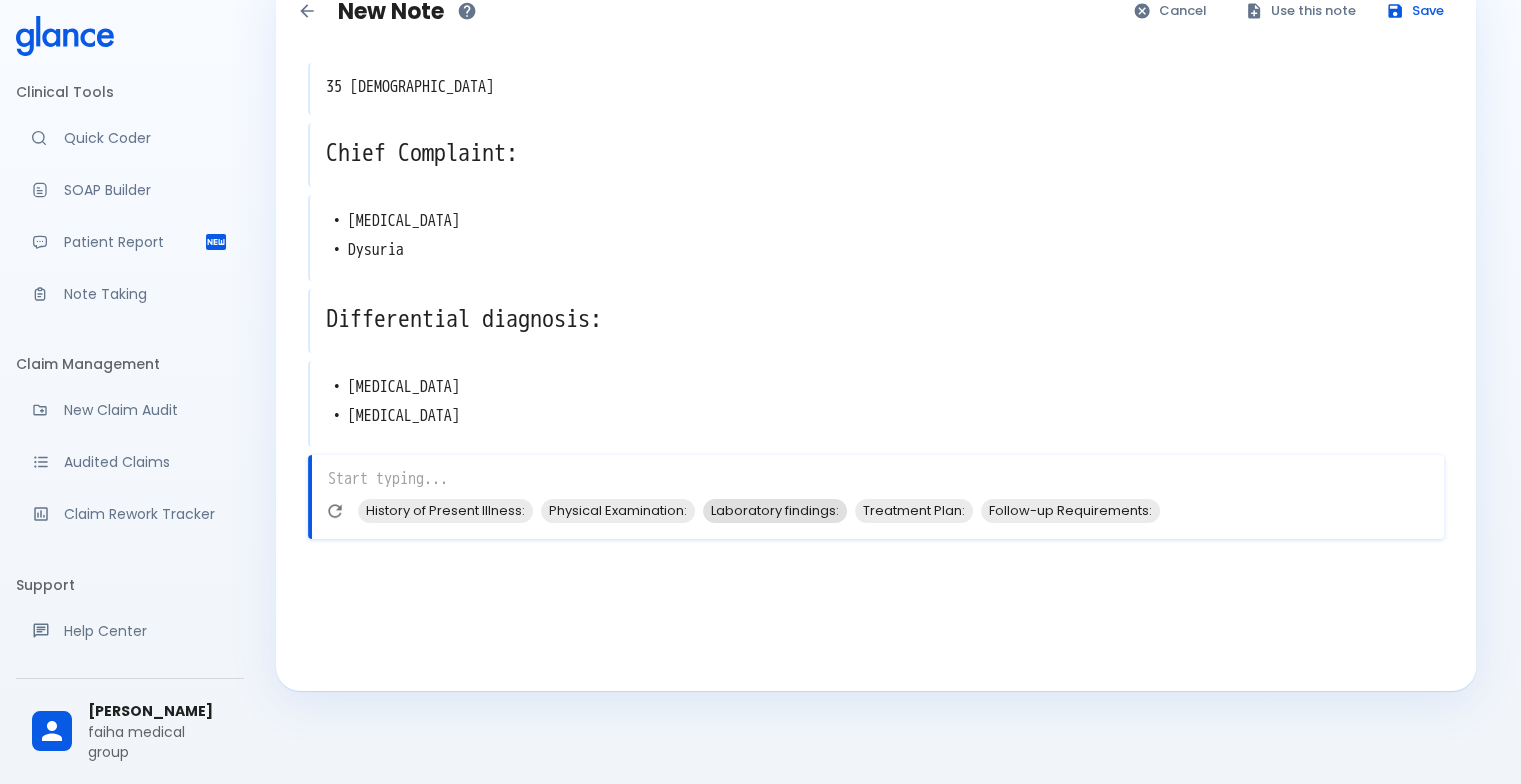 click on "Laboratory findings:" at bounding box center [775, 510] 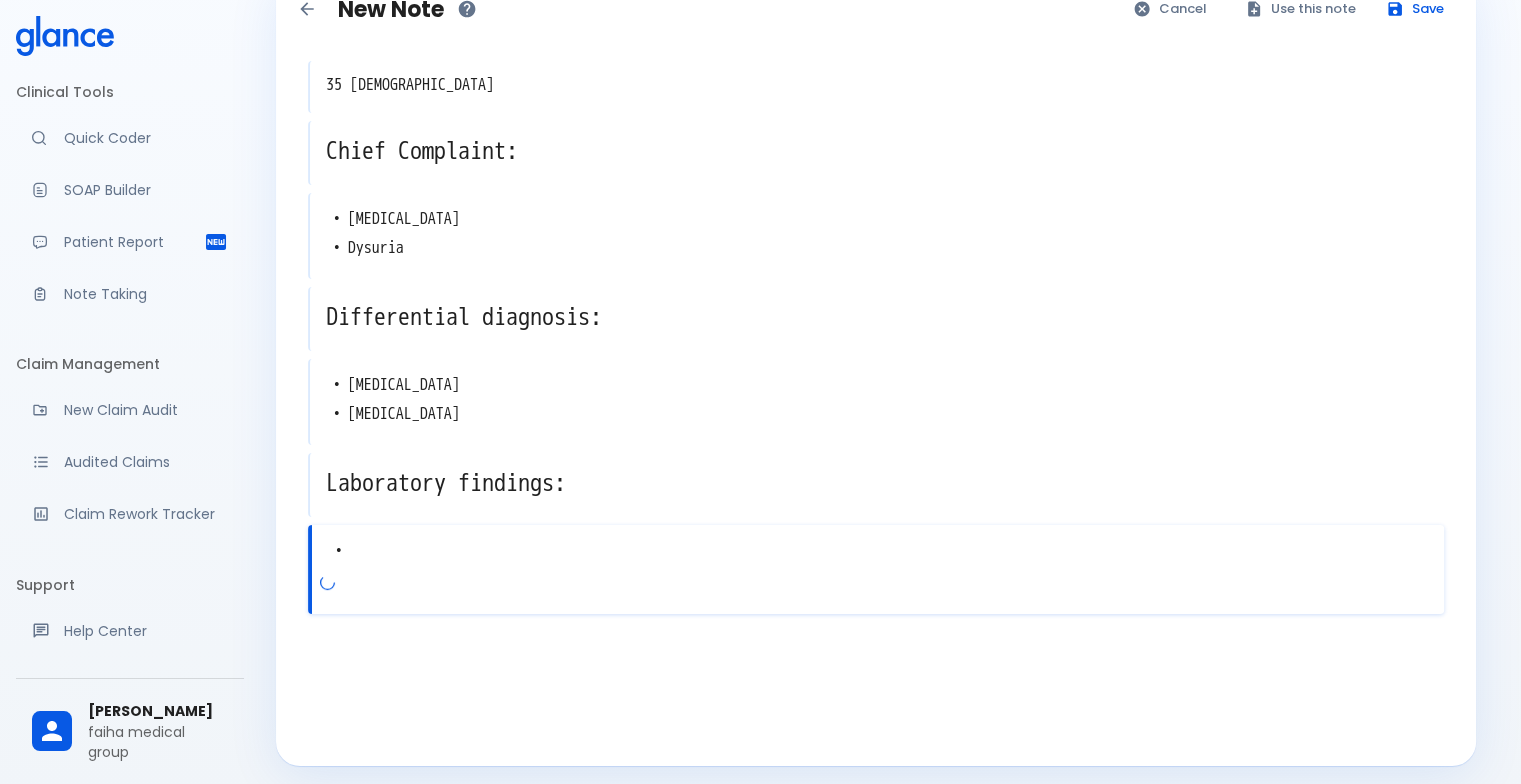 scroll, scrollTop: 55, scrollLeft: 0, axis: vertical 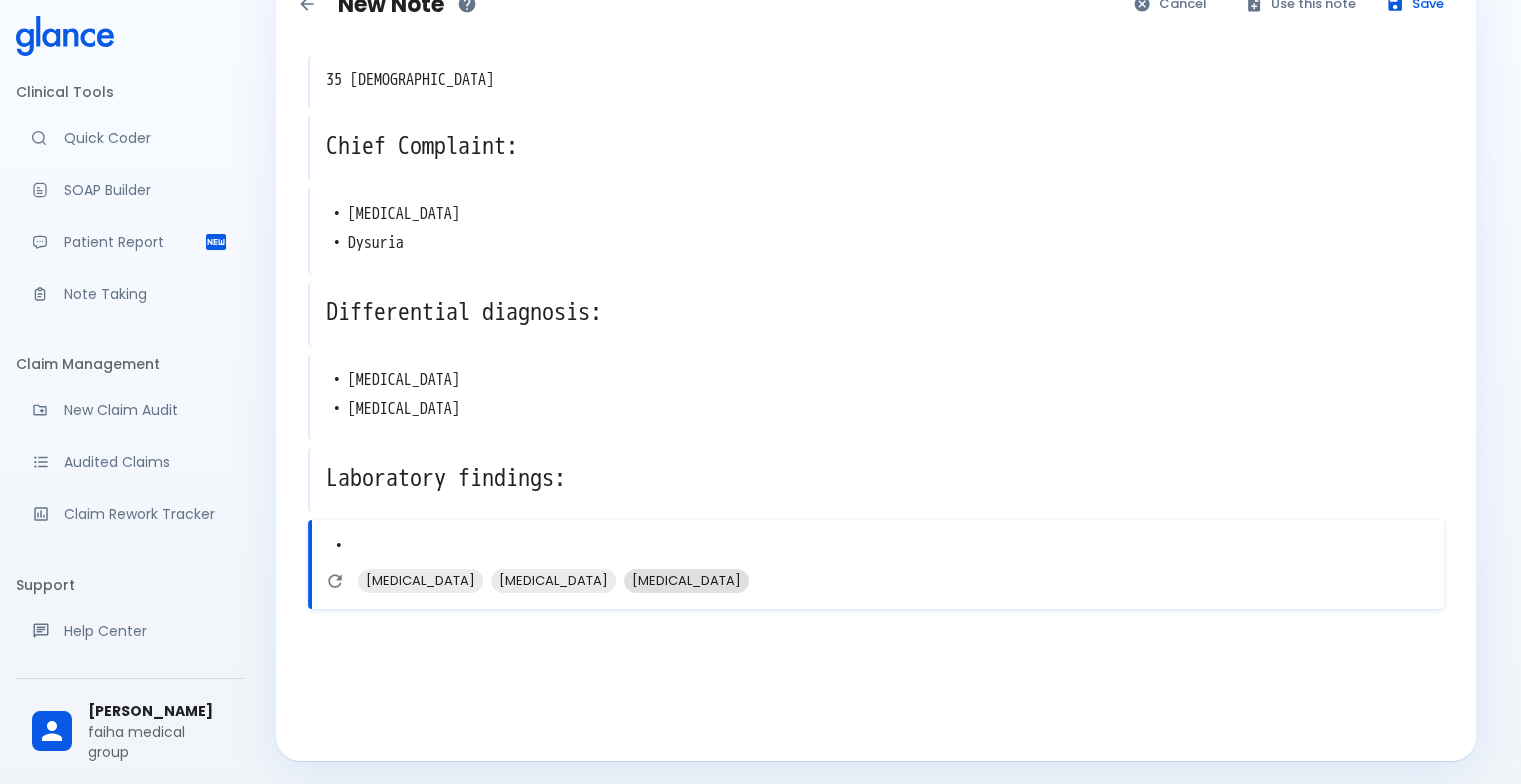 click on "[MEDICAL_DATA]" at bounding box center [553, 580] 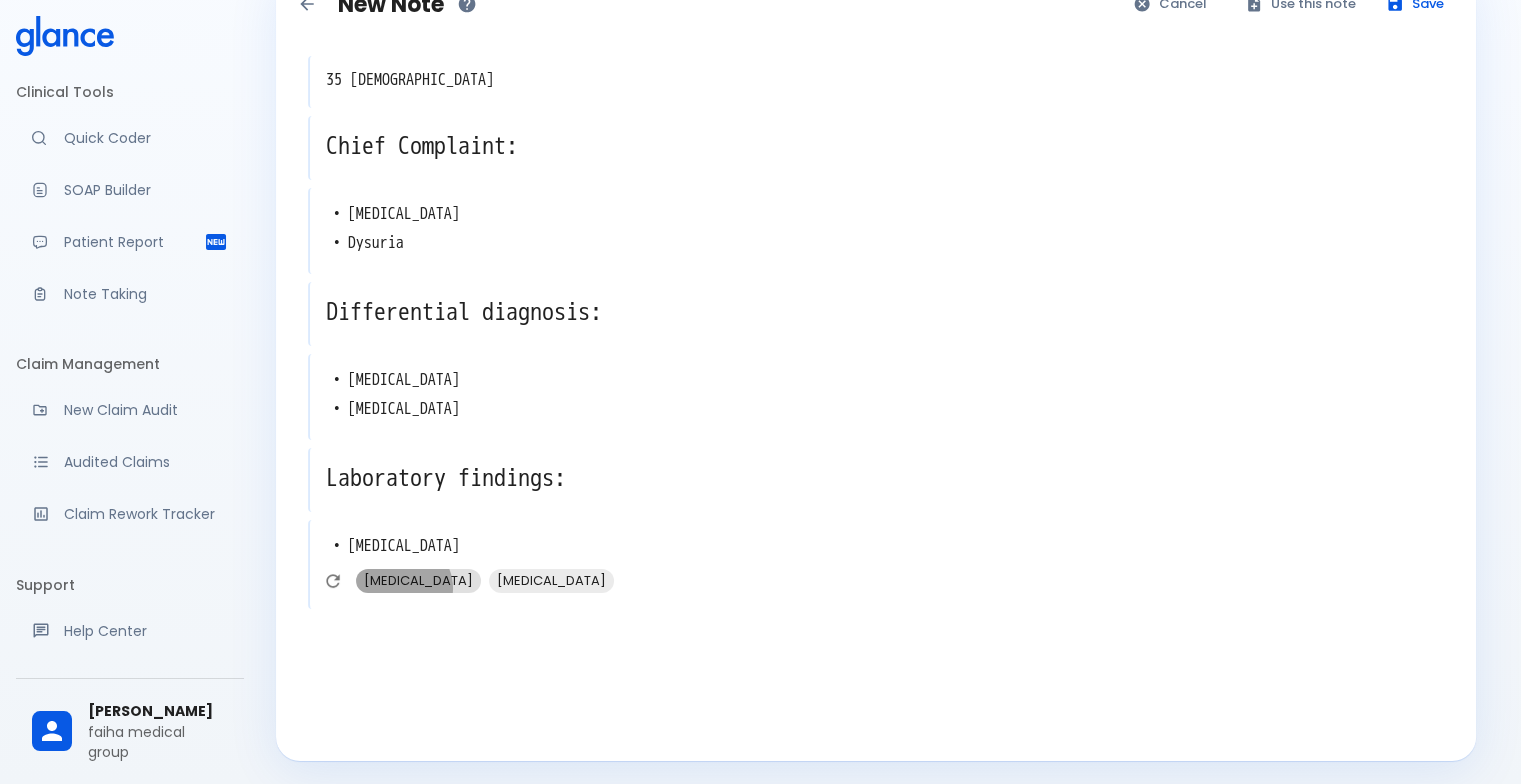 click on "[MEDICAL_DATA]" at bounding box center [418, 580] 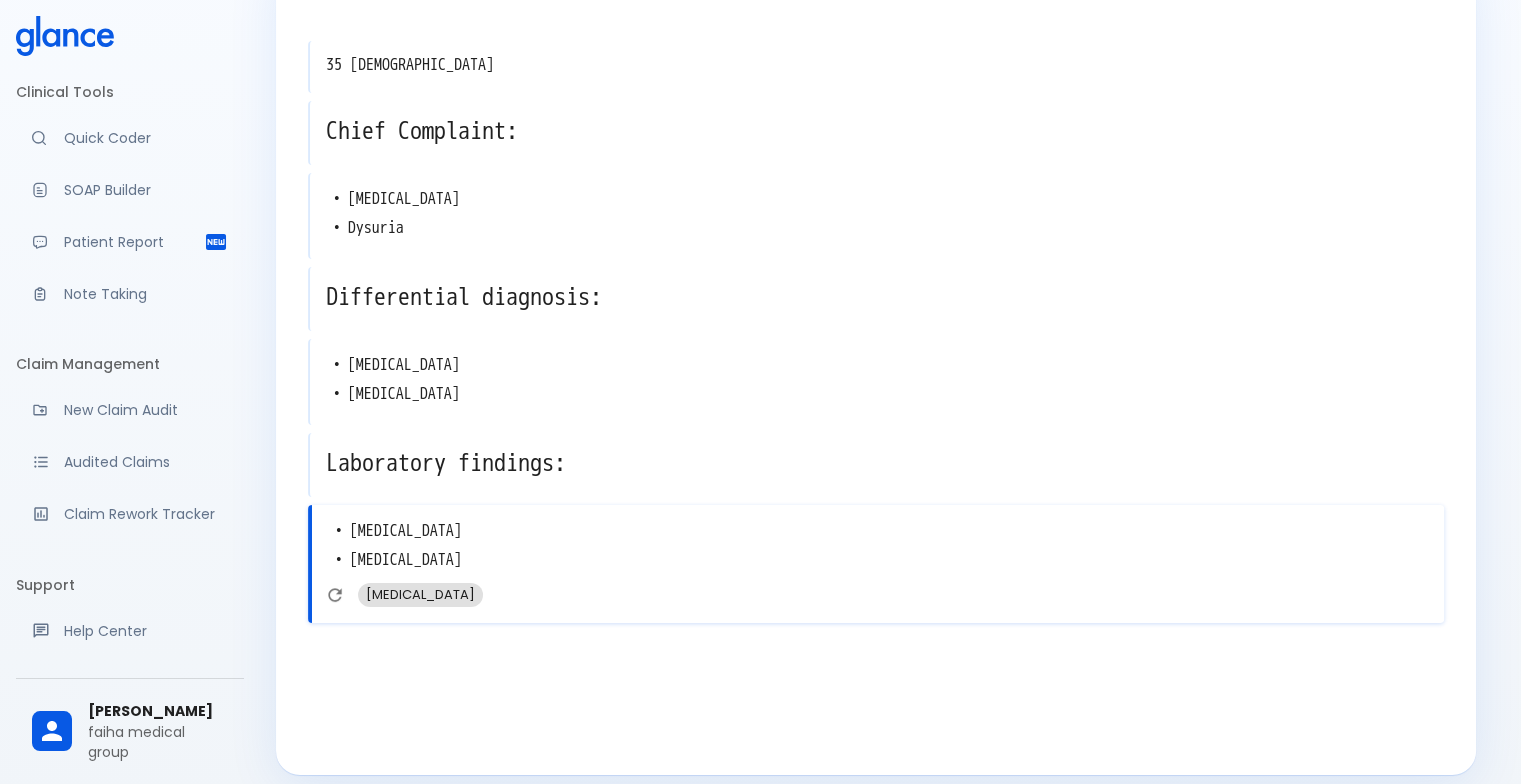 scroll, scrollTop: 84, scrollLeft: 0, axis: vertical 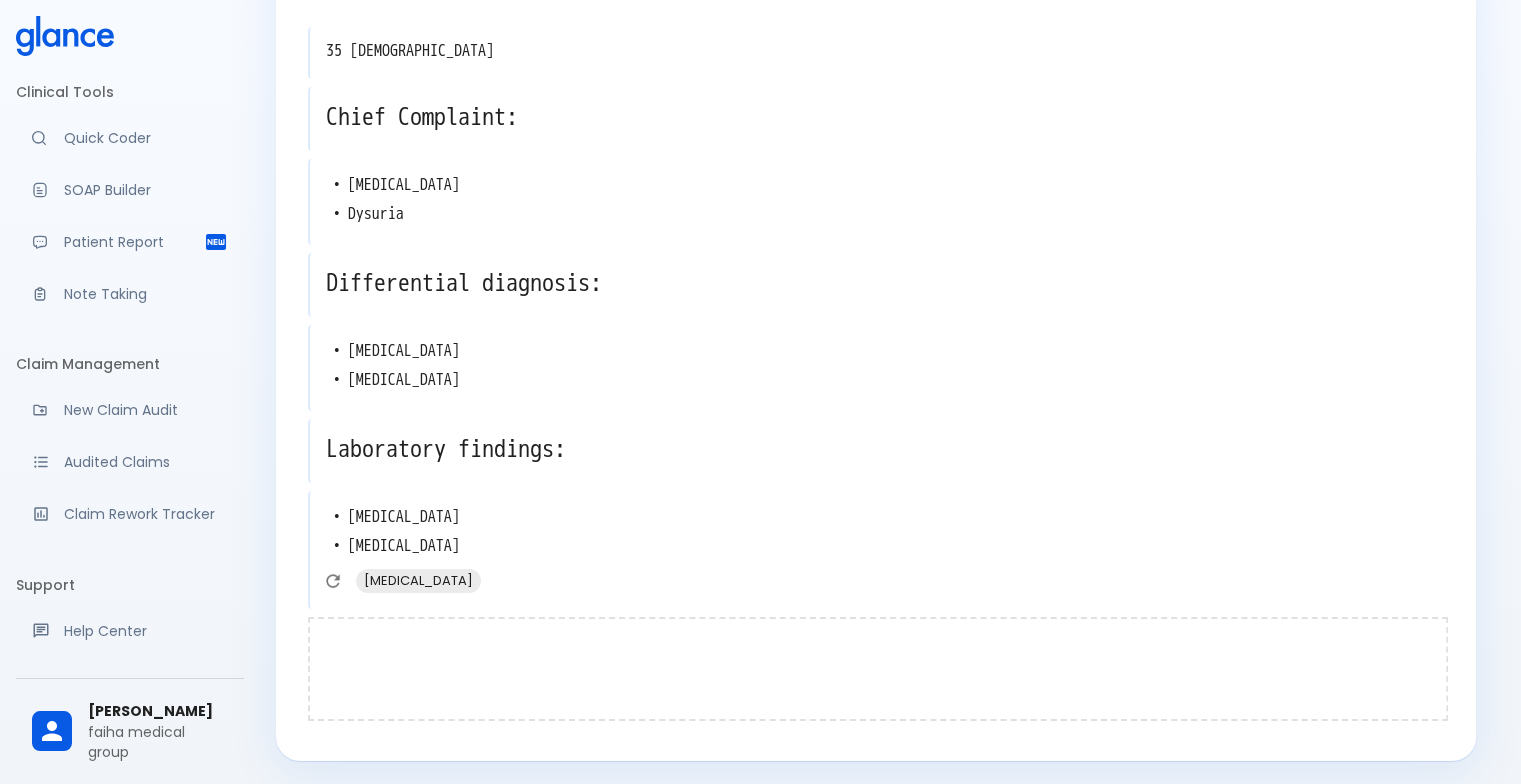 click at bounding box center [878, 669] 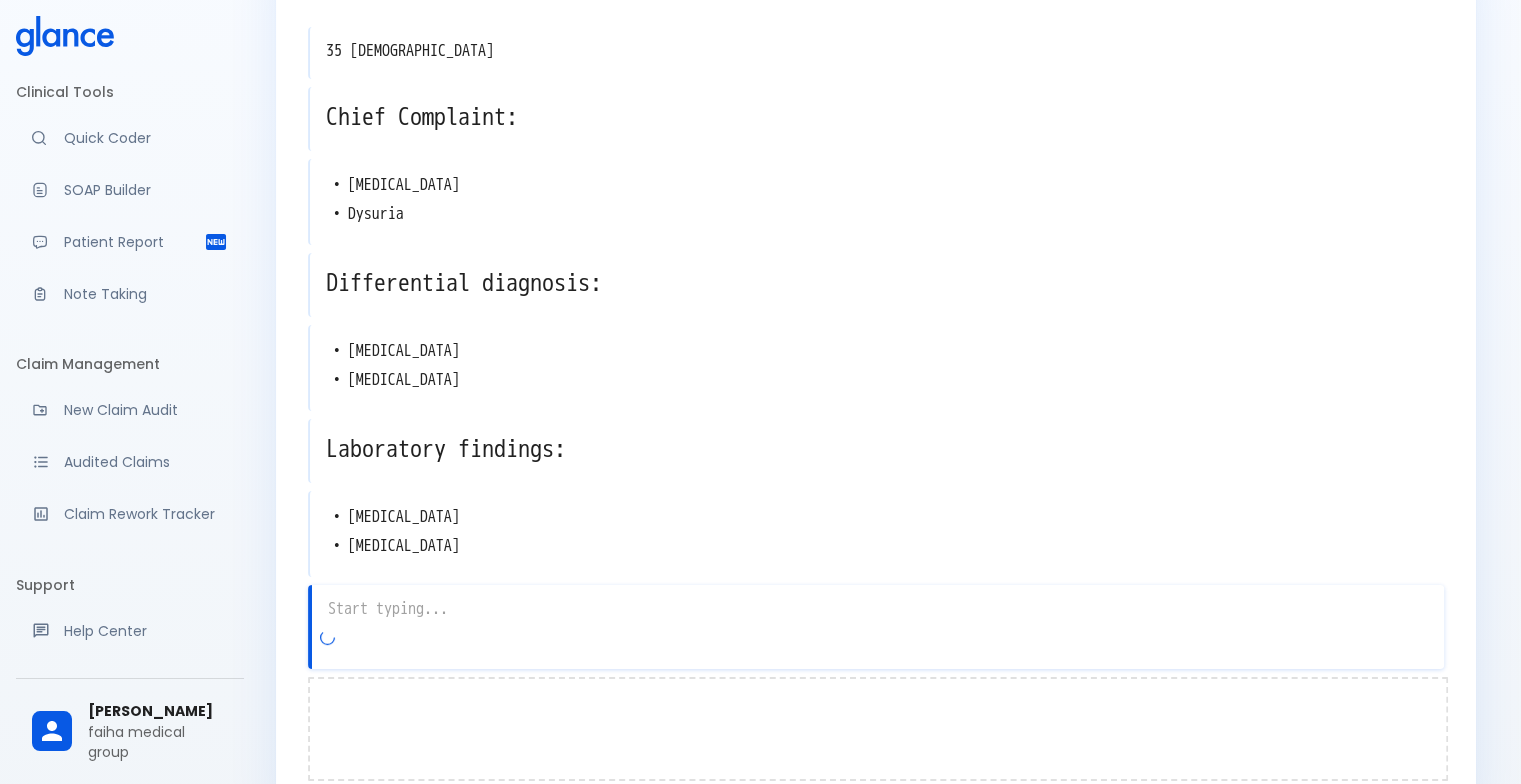 scroll, scrollTop: 144, scrollLeft: 0, axis: vertical 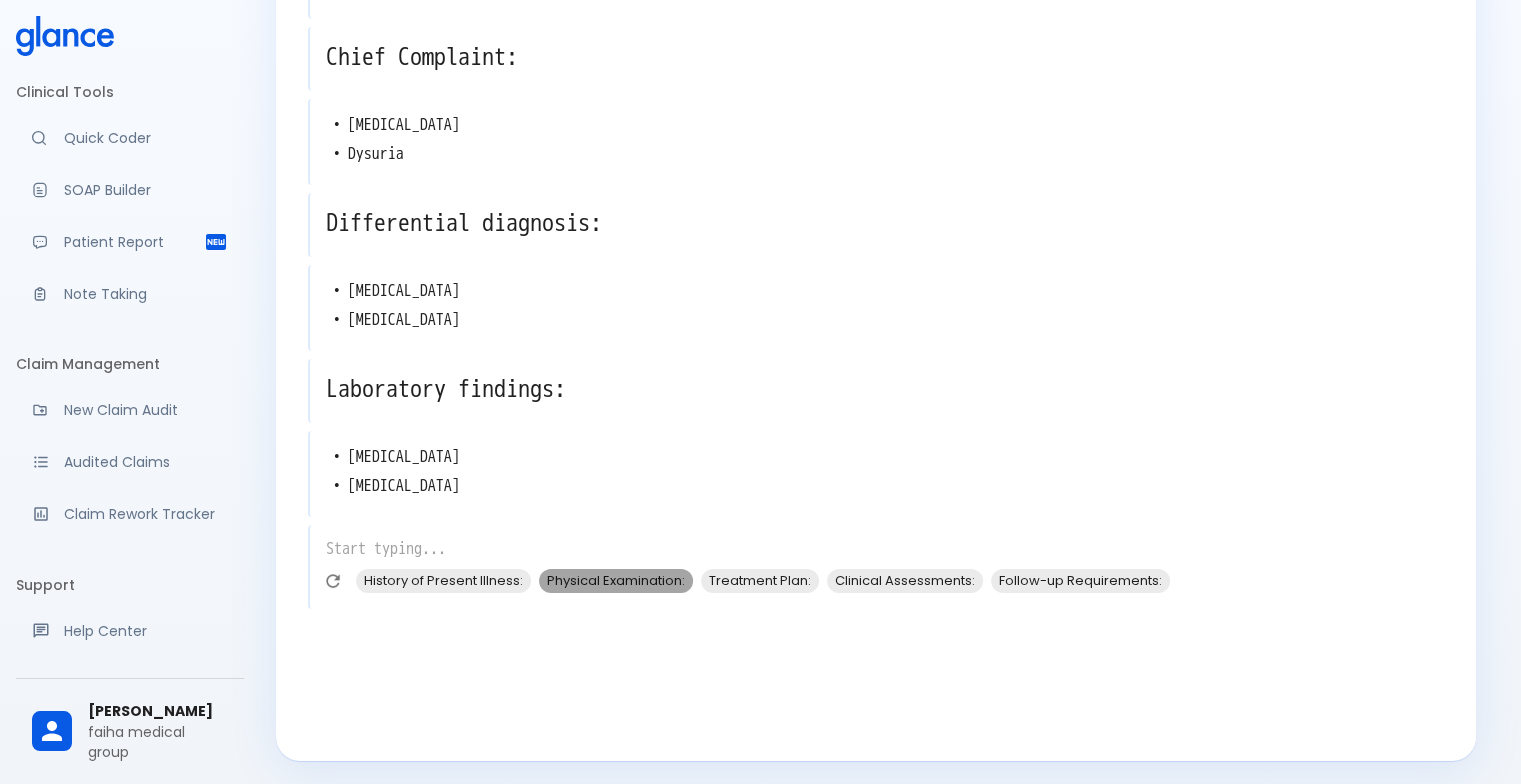 click on "Physical Examination:" at bounding box center [616, 580] 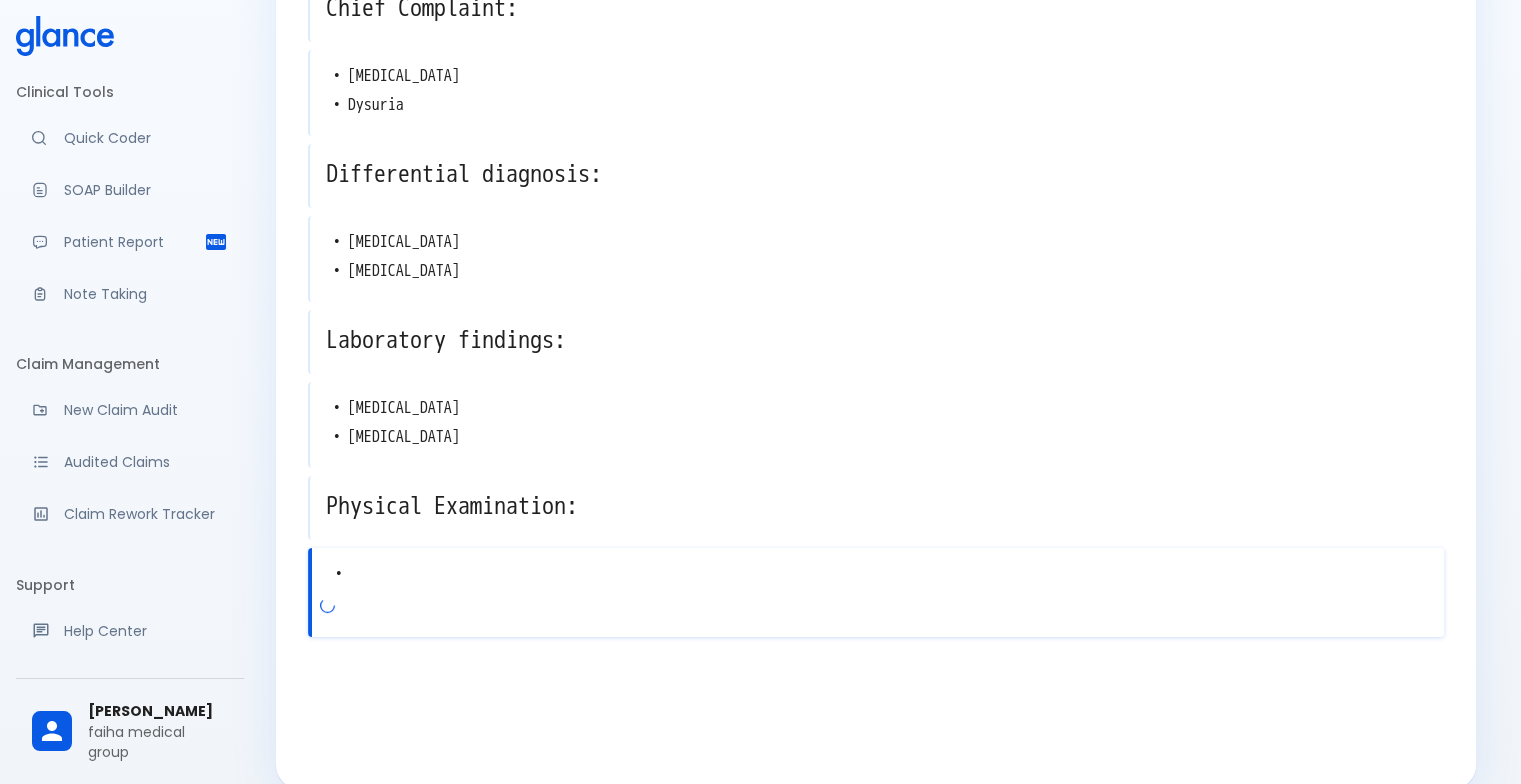 scroll, scrollTop: 220, scrollLeft: 0, axis: vertical 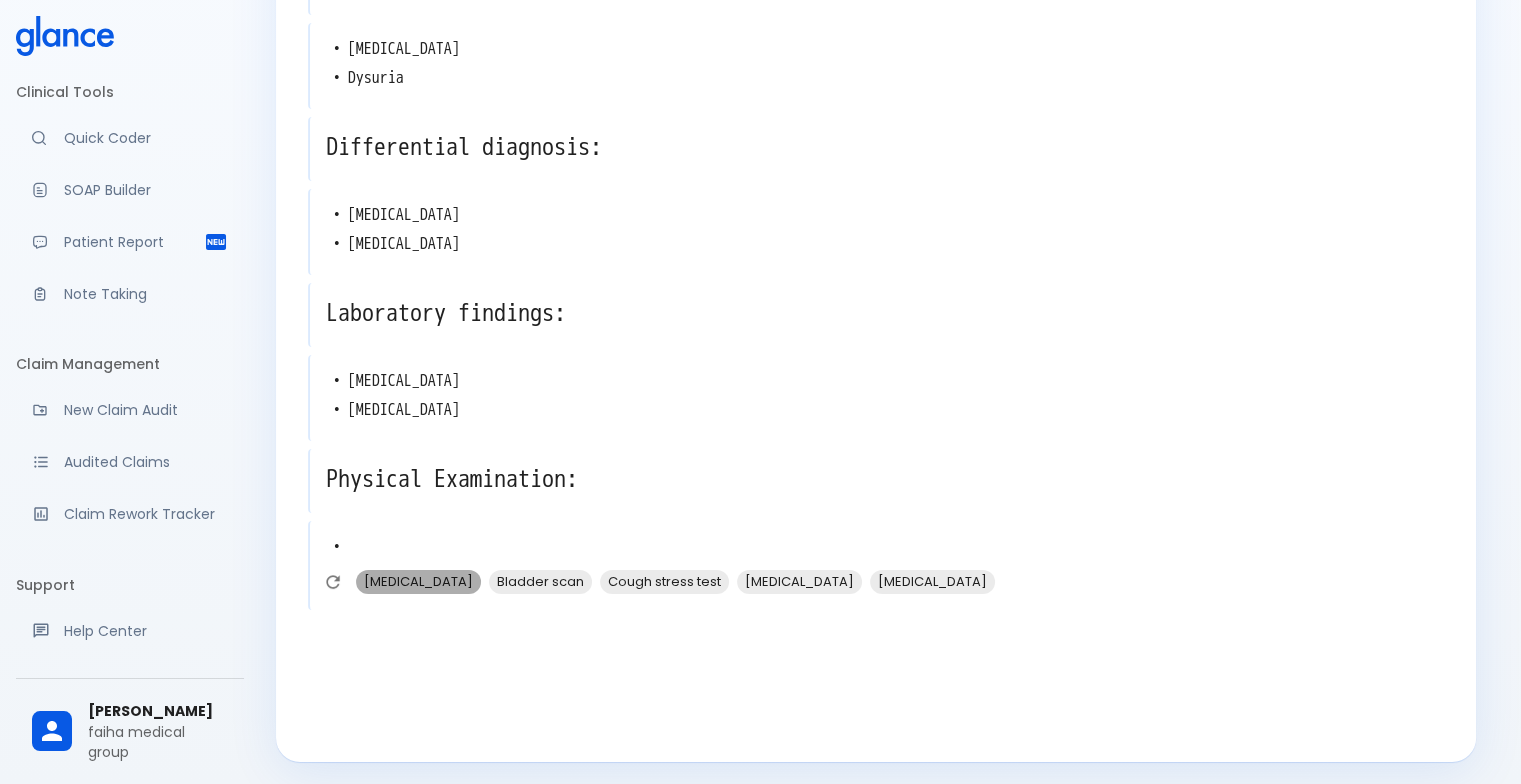 click on "[MEDICAL_DATA]" at bounding box center (418, 581) 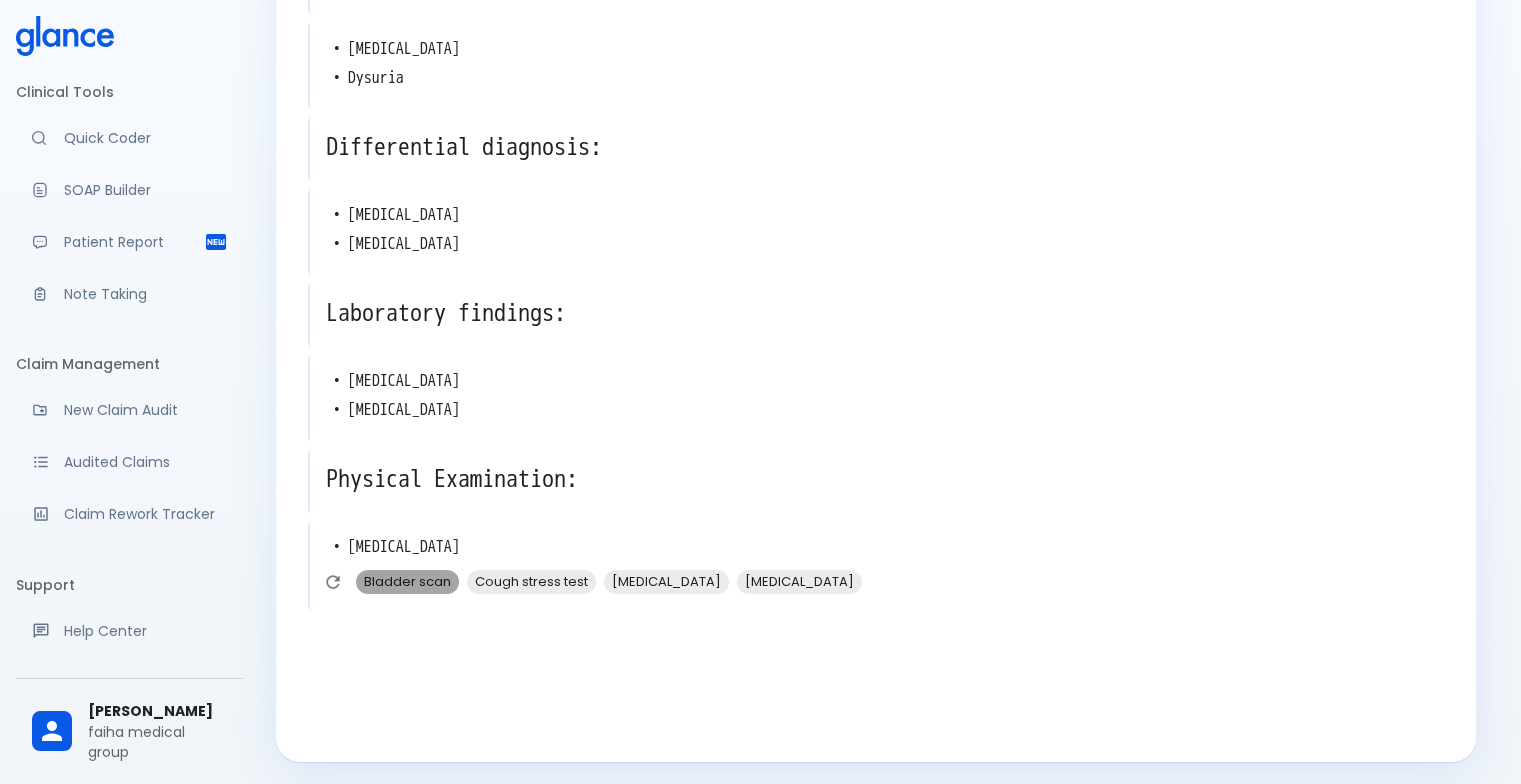 click on "Bladder scan" at bounding box center [407, 581] 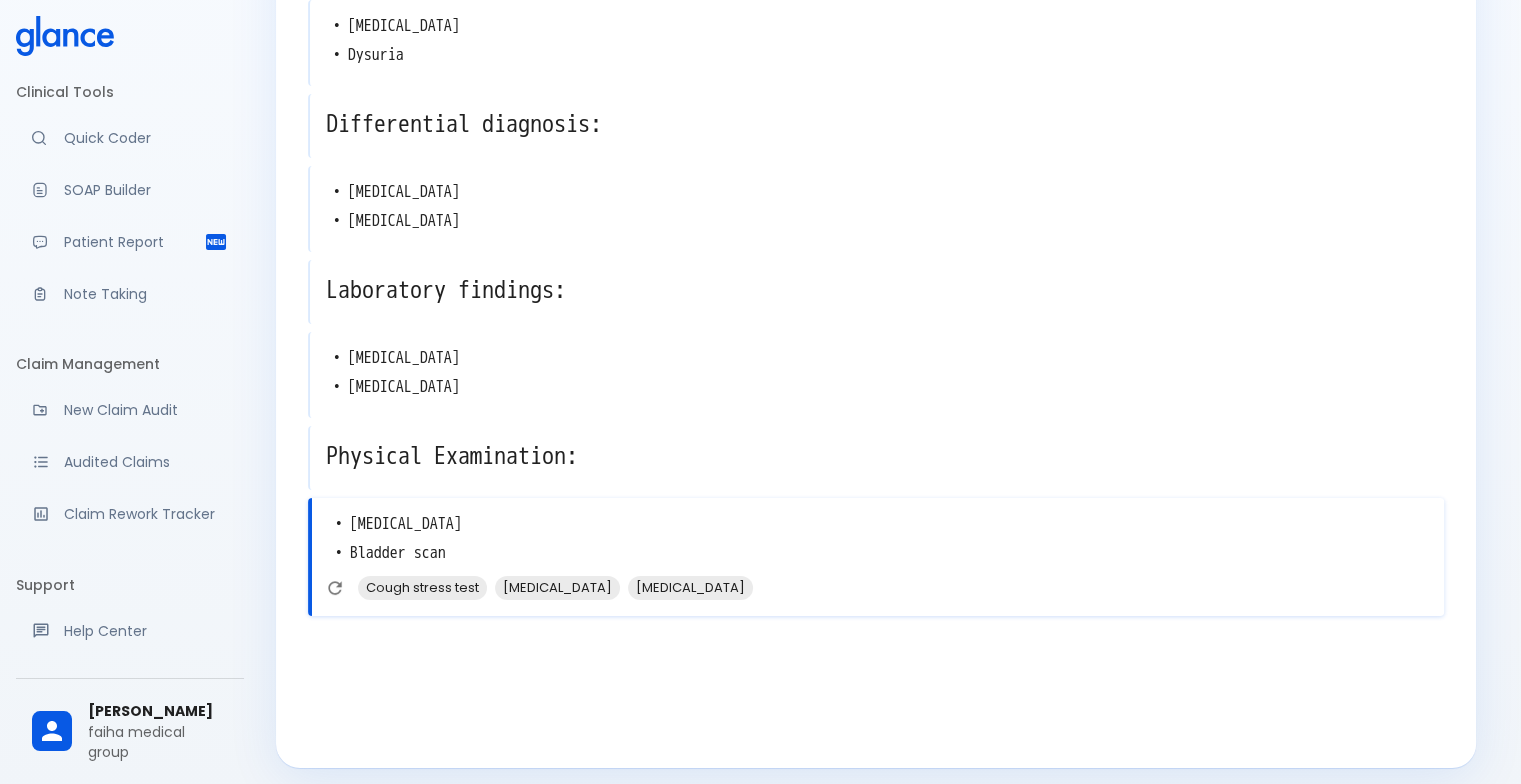 scroll, scrollTop: 249, scrollLeft: 0, axis: vertical 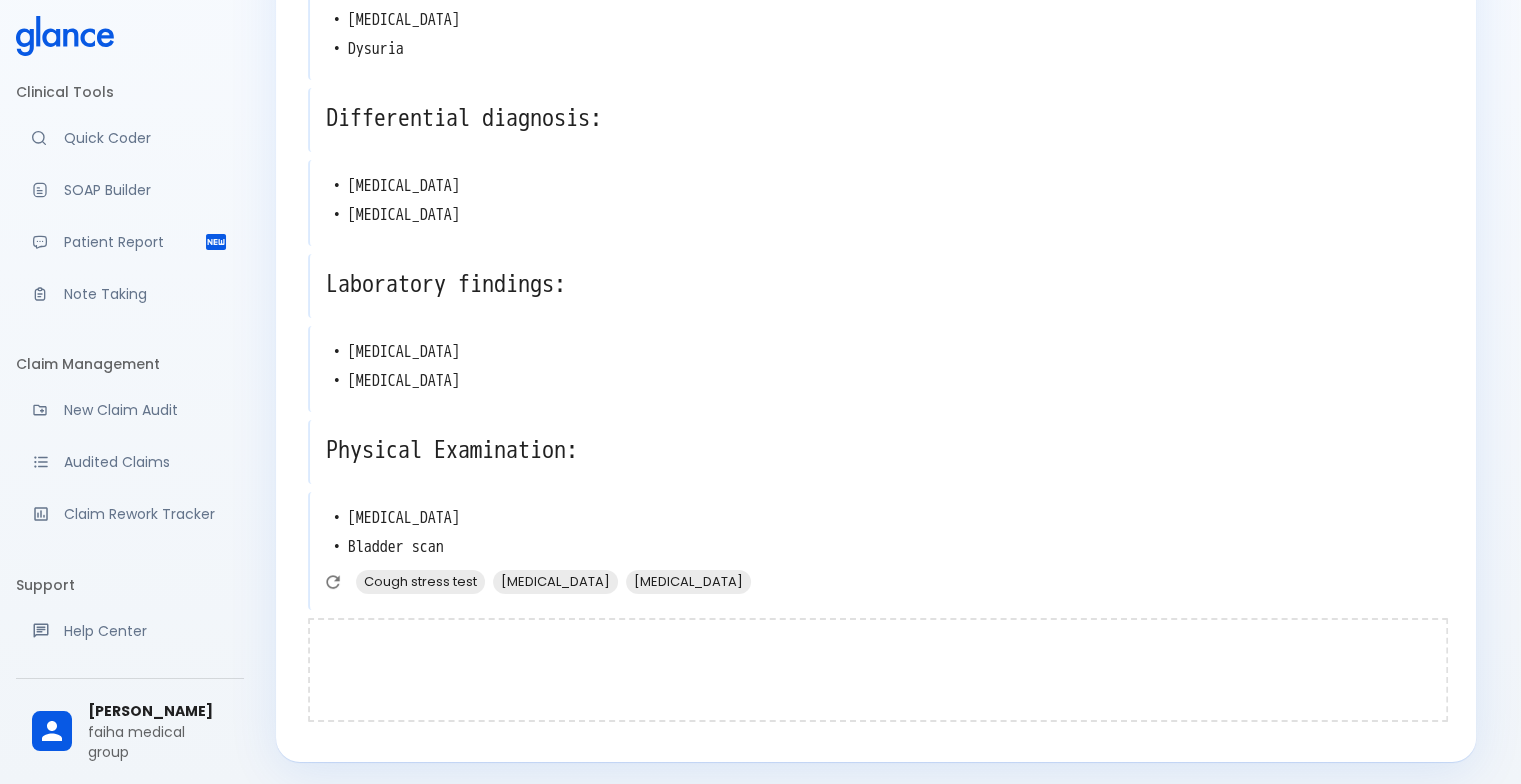 click at bounding box center [878, 670] 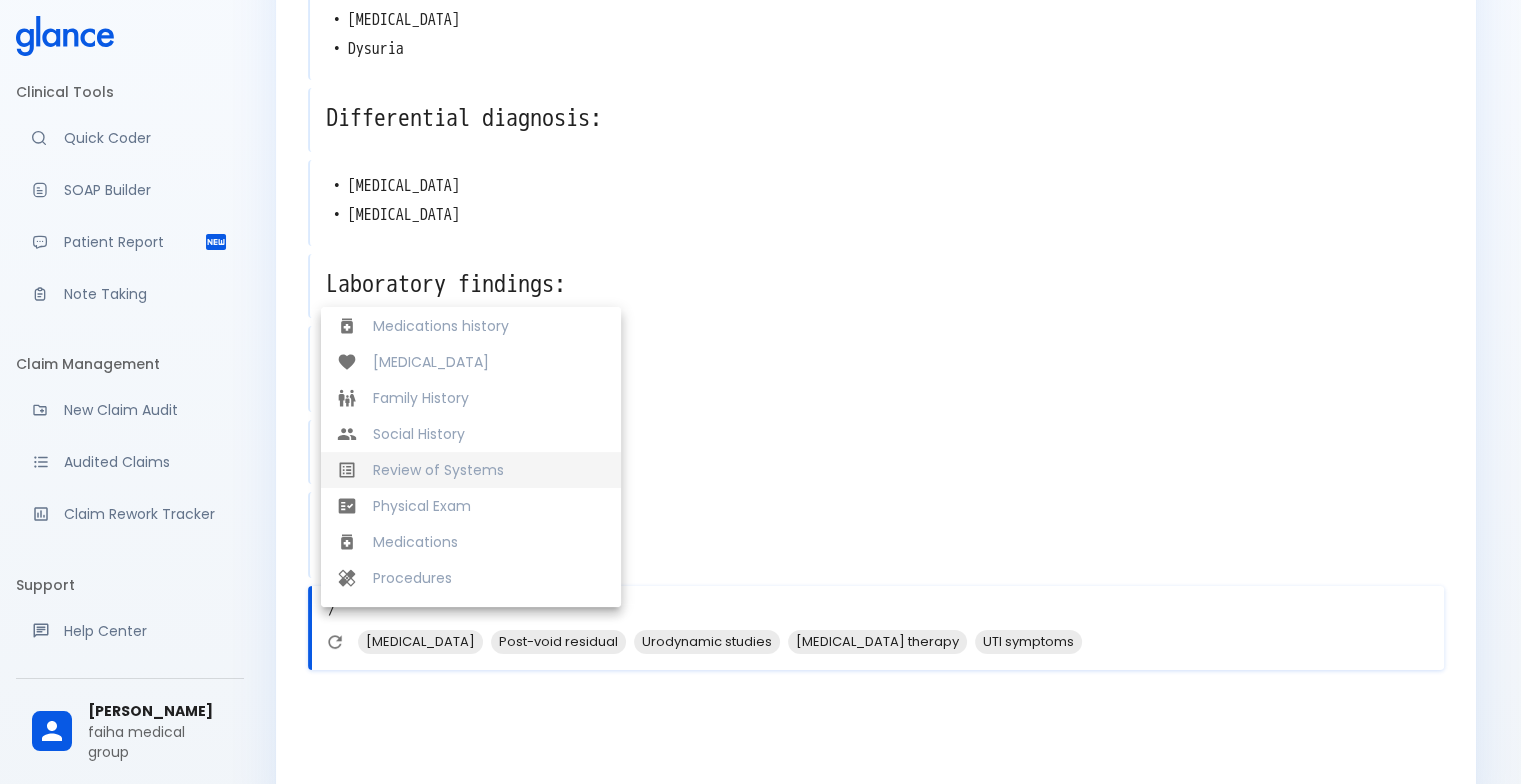 scroll, scrollTop: 384, scrollLeft: 0, axis: vertical 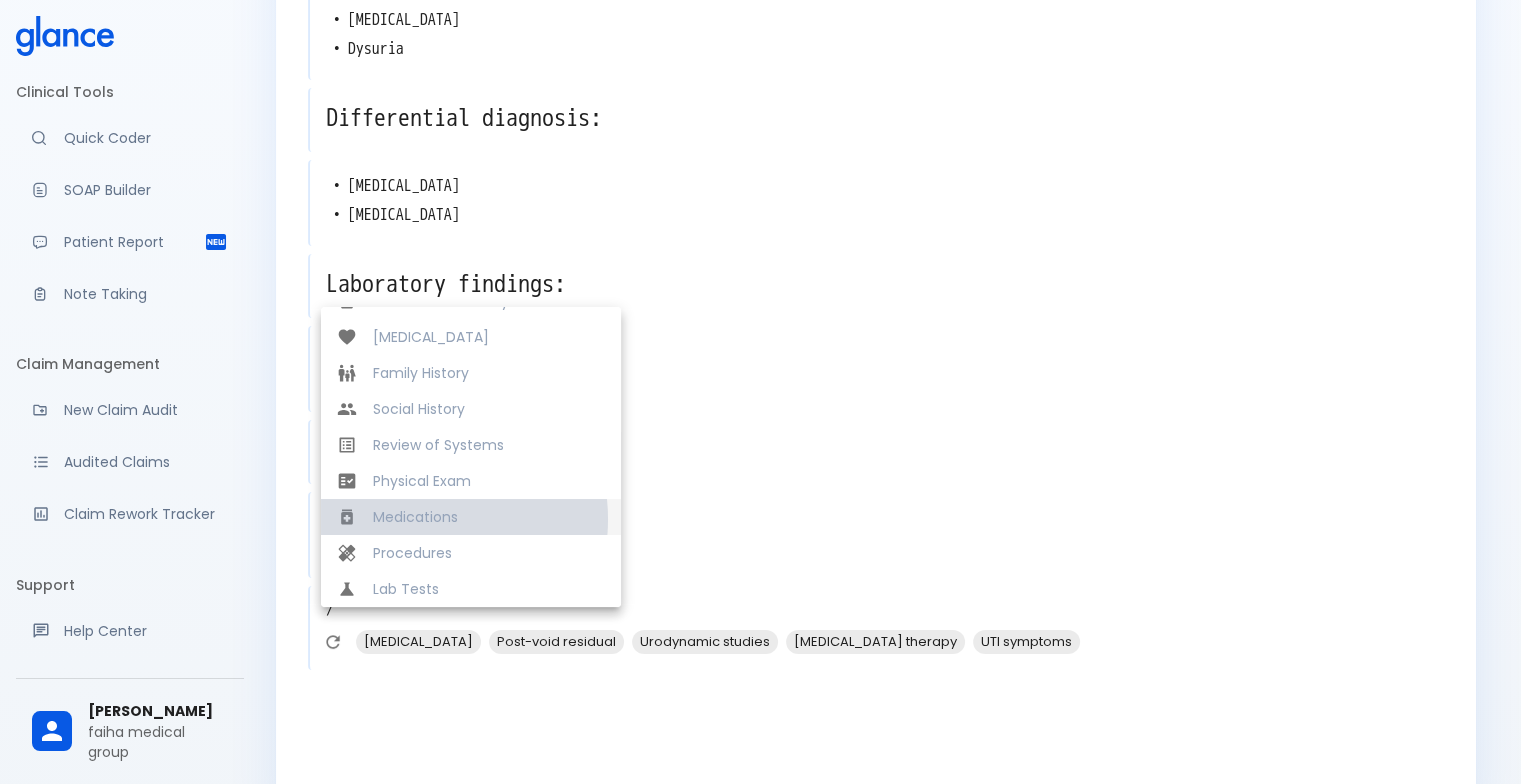 click on "Medications" at bounding box center [489, 517] 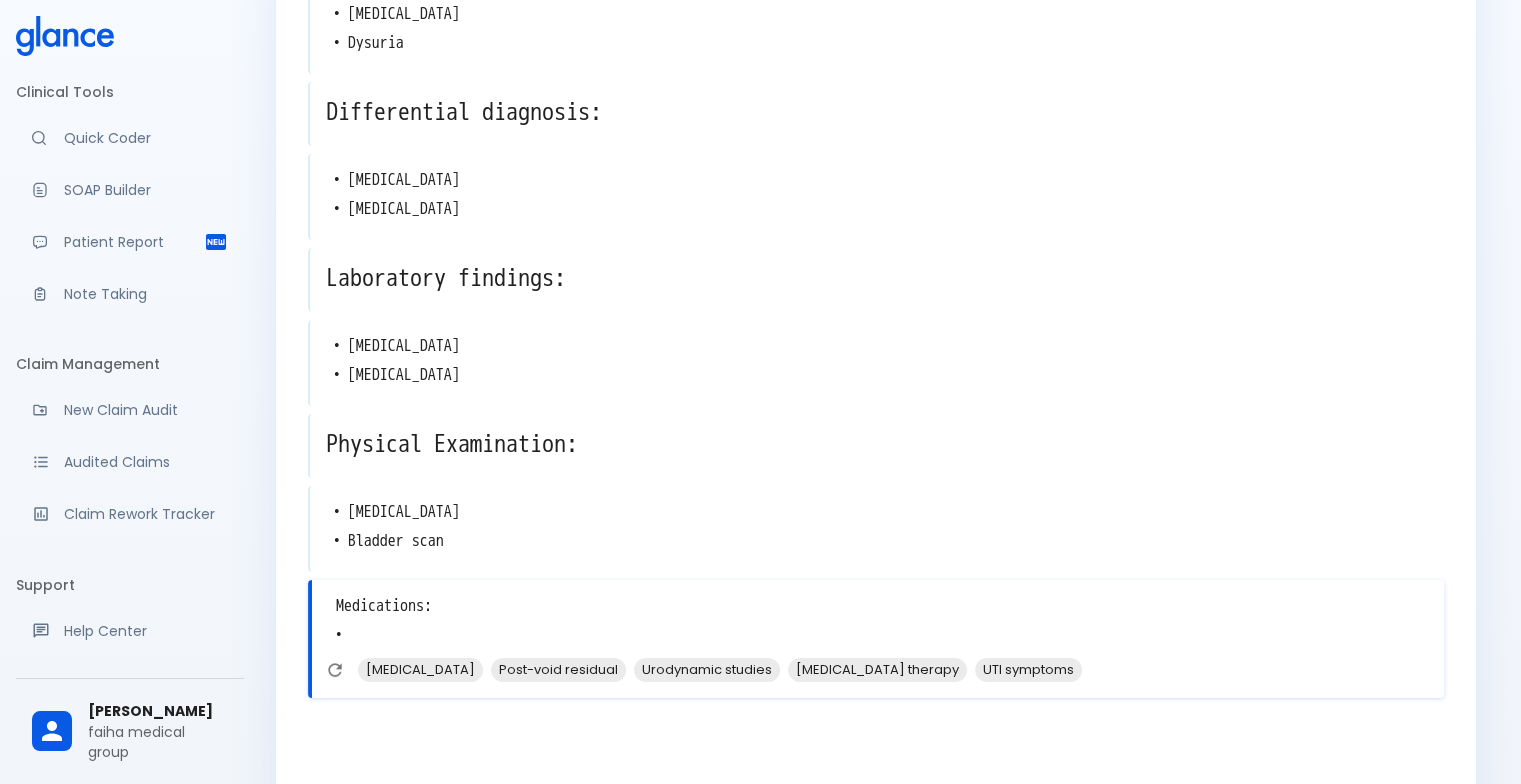 scroll, scrollTop: 344, scrollLeft: 0, axis: vertical 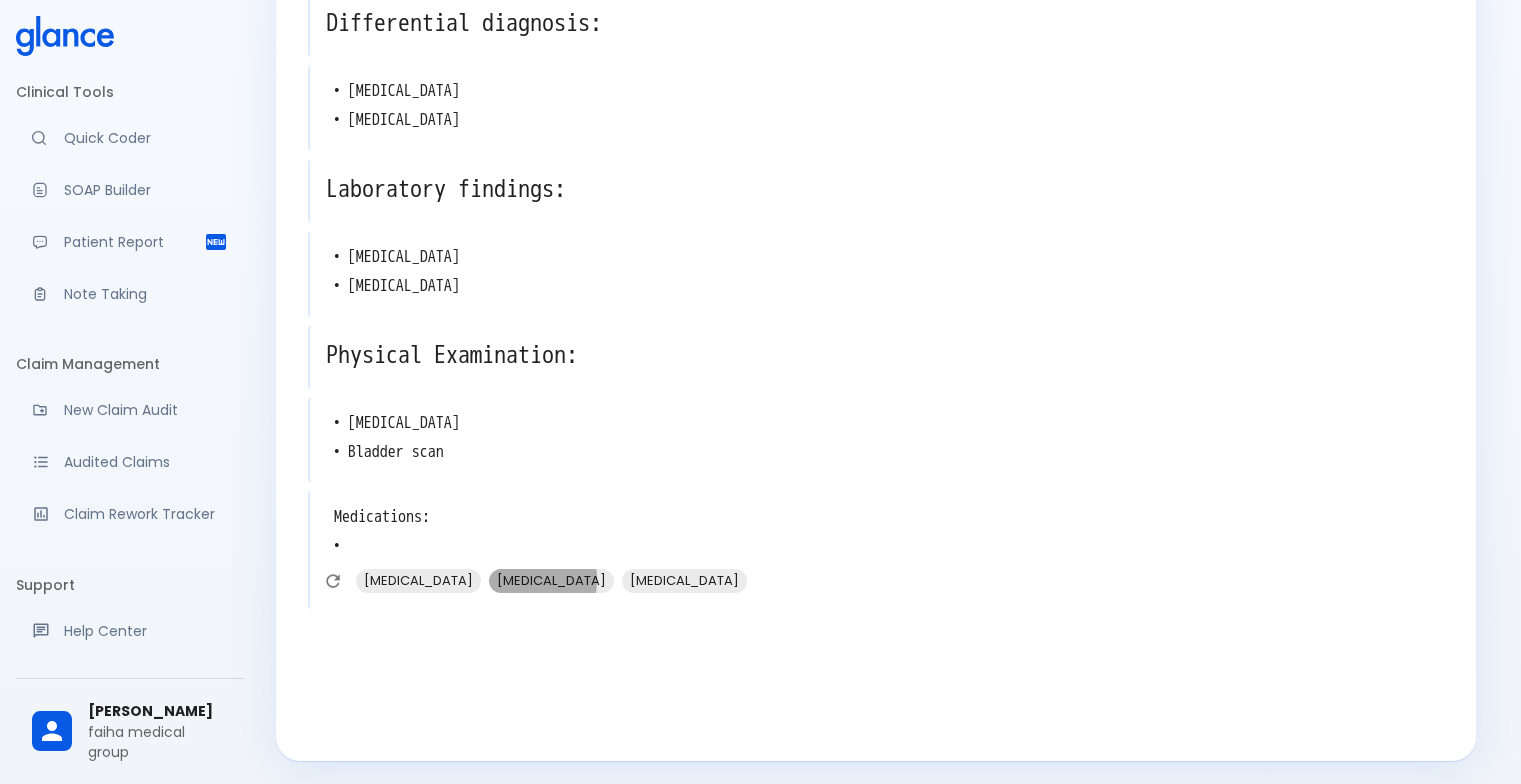 click on "[MEDICAL_DATA]" at bounding box center (551, 580) 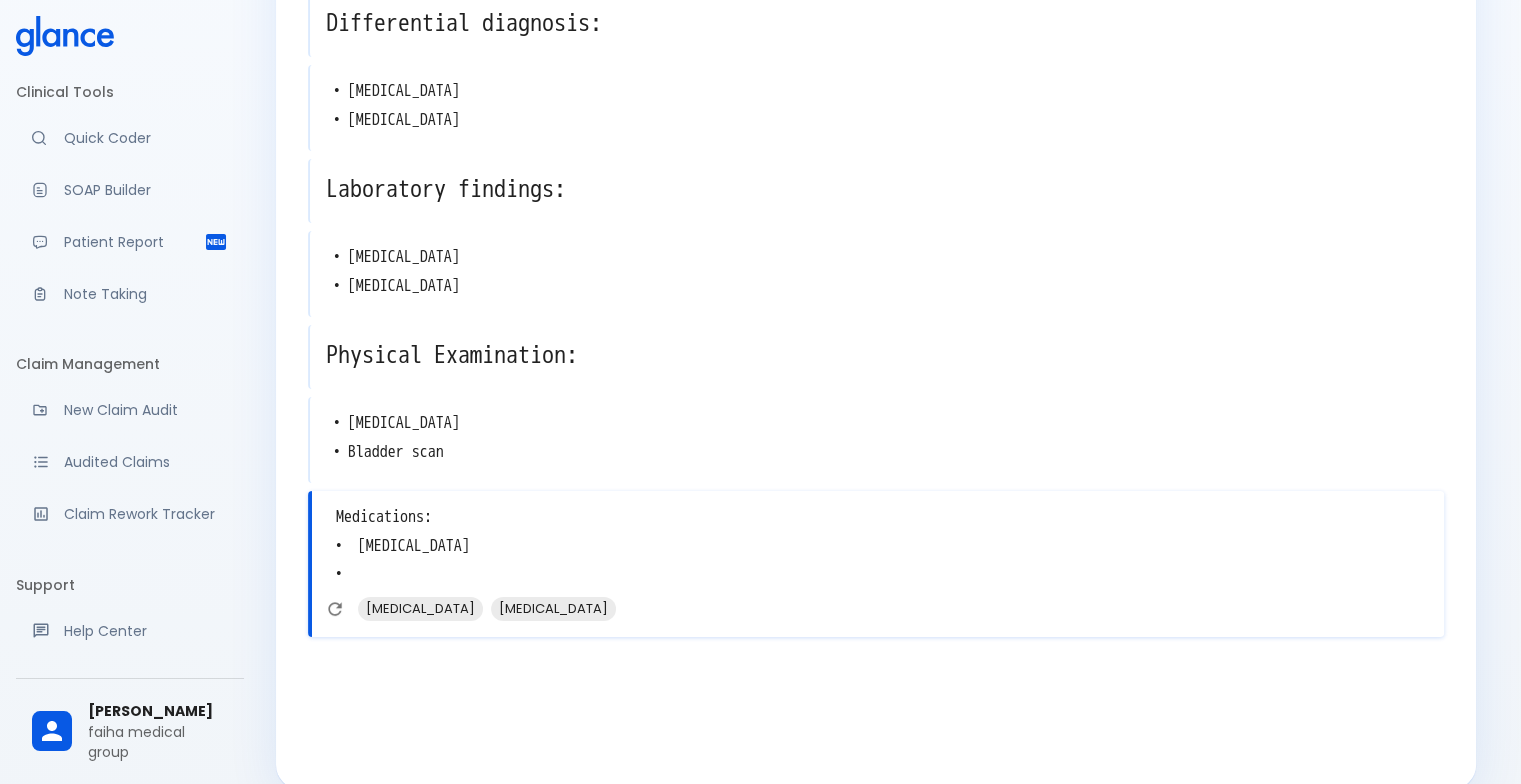 click on "[MEDICAL_DATA]" at bounding box center [553, 608] 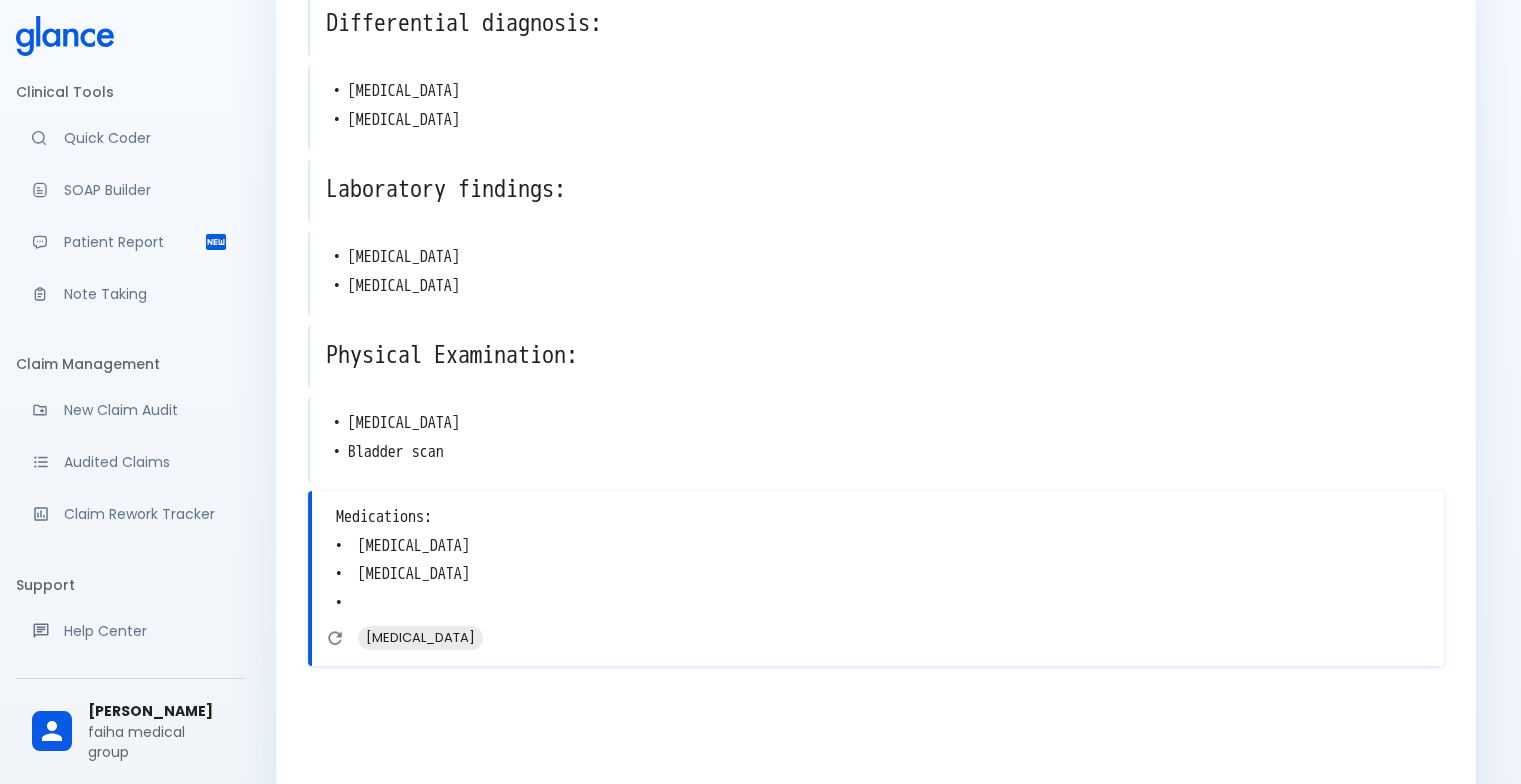click on "Medications:
•  [MEDICAL_DATA]
•  [MEDICAL_DATA]
•" at bounding box center [878, 560] 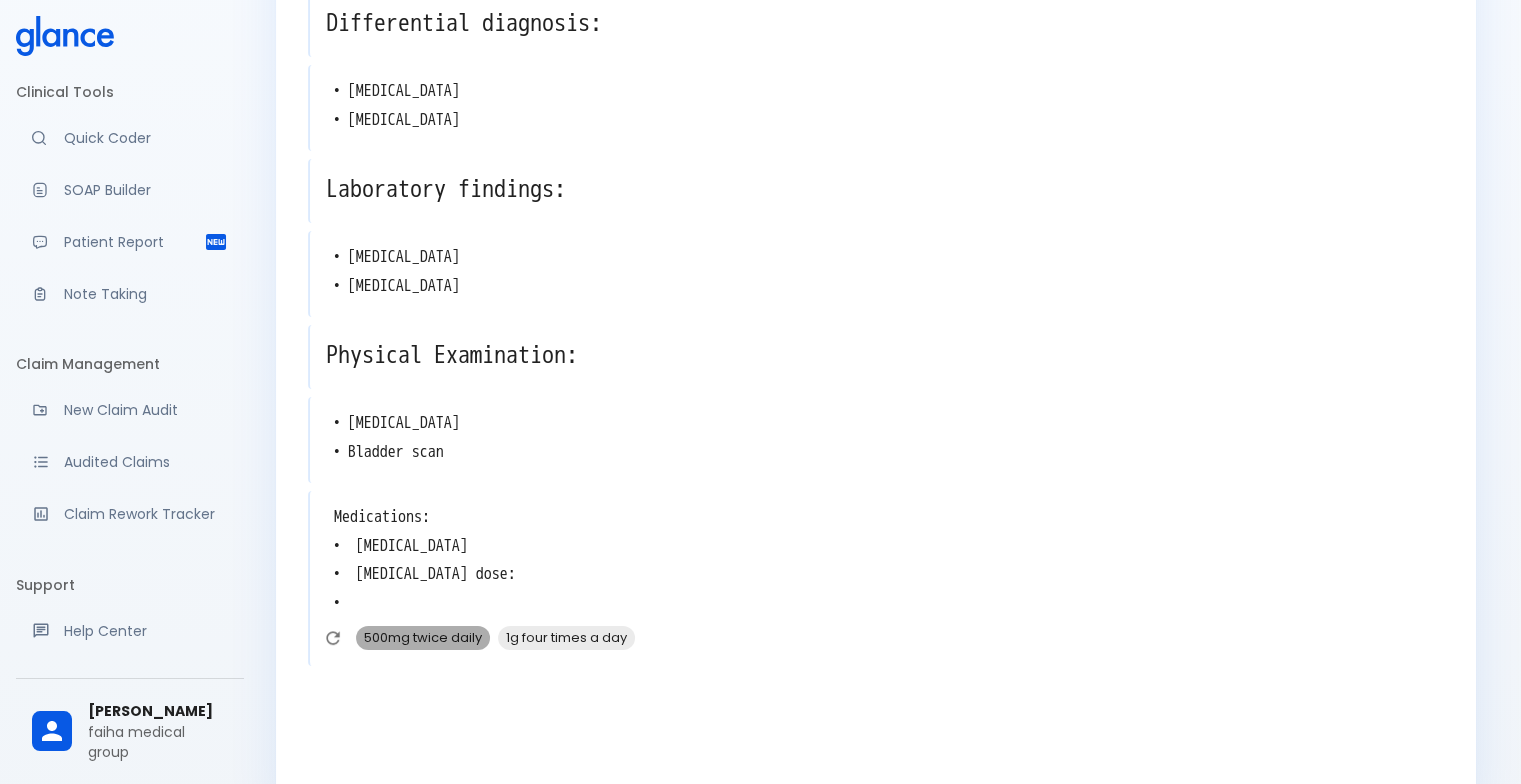 click on "500mg twice daily" at bounding box center (423, 637) 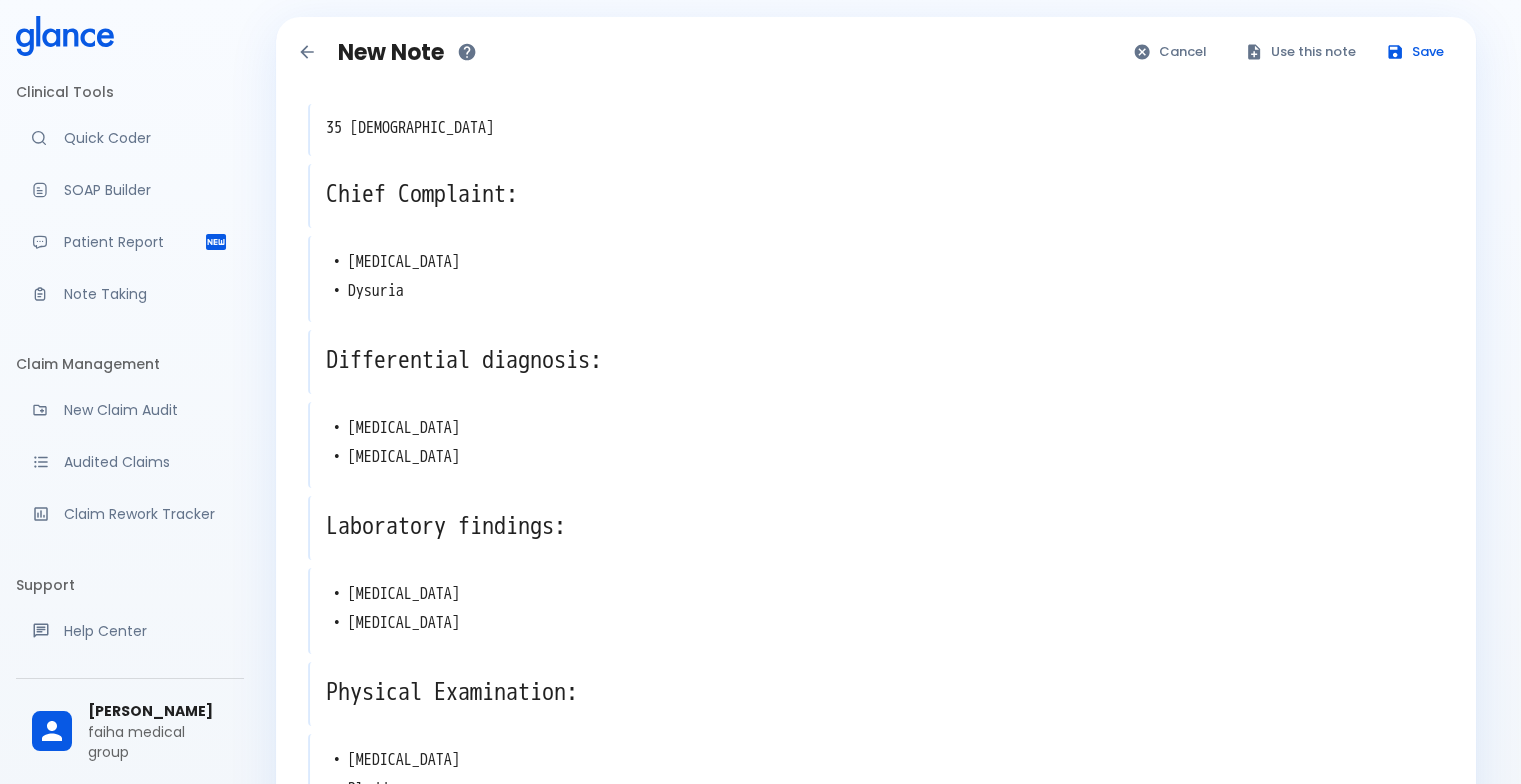 scroll, scrollTop: 0, scrollLeft: 0, axis: both 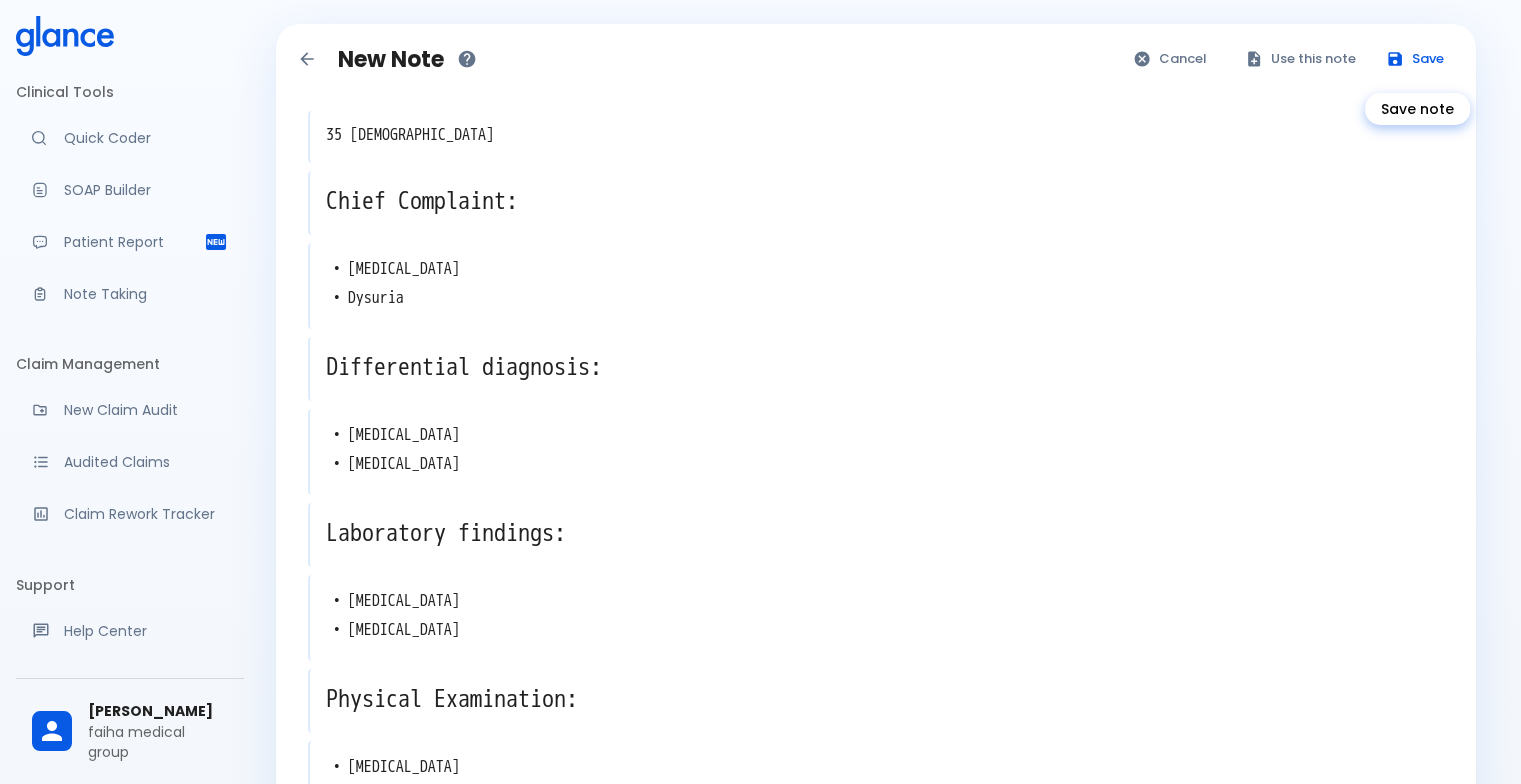 click 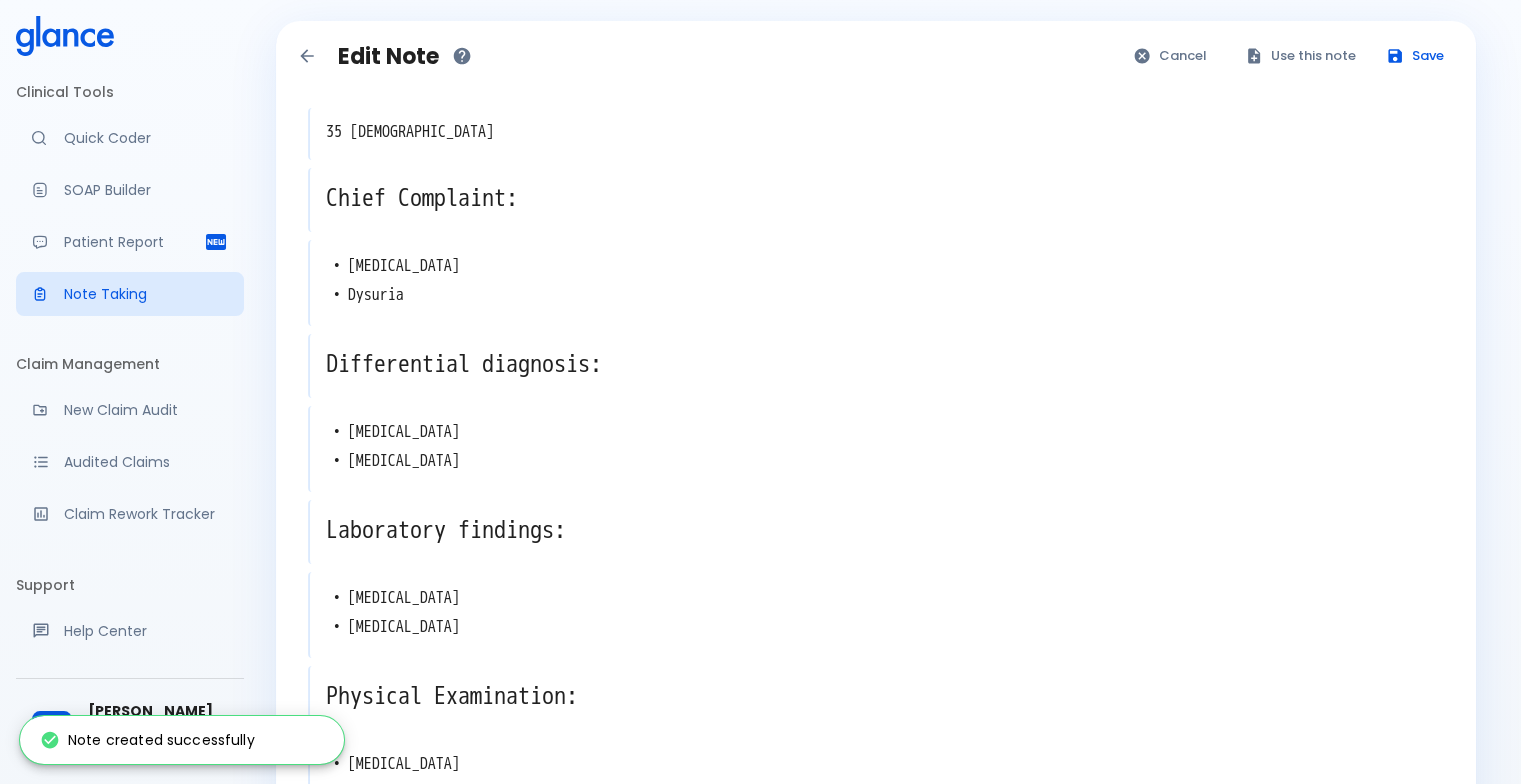 scroll, scrollTop: 0, scrollLeft: 0, axis: both 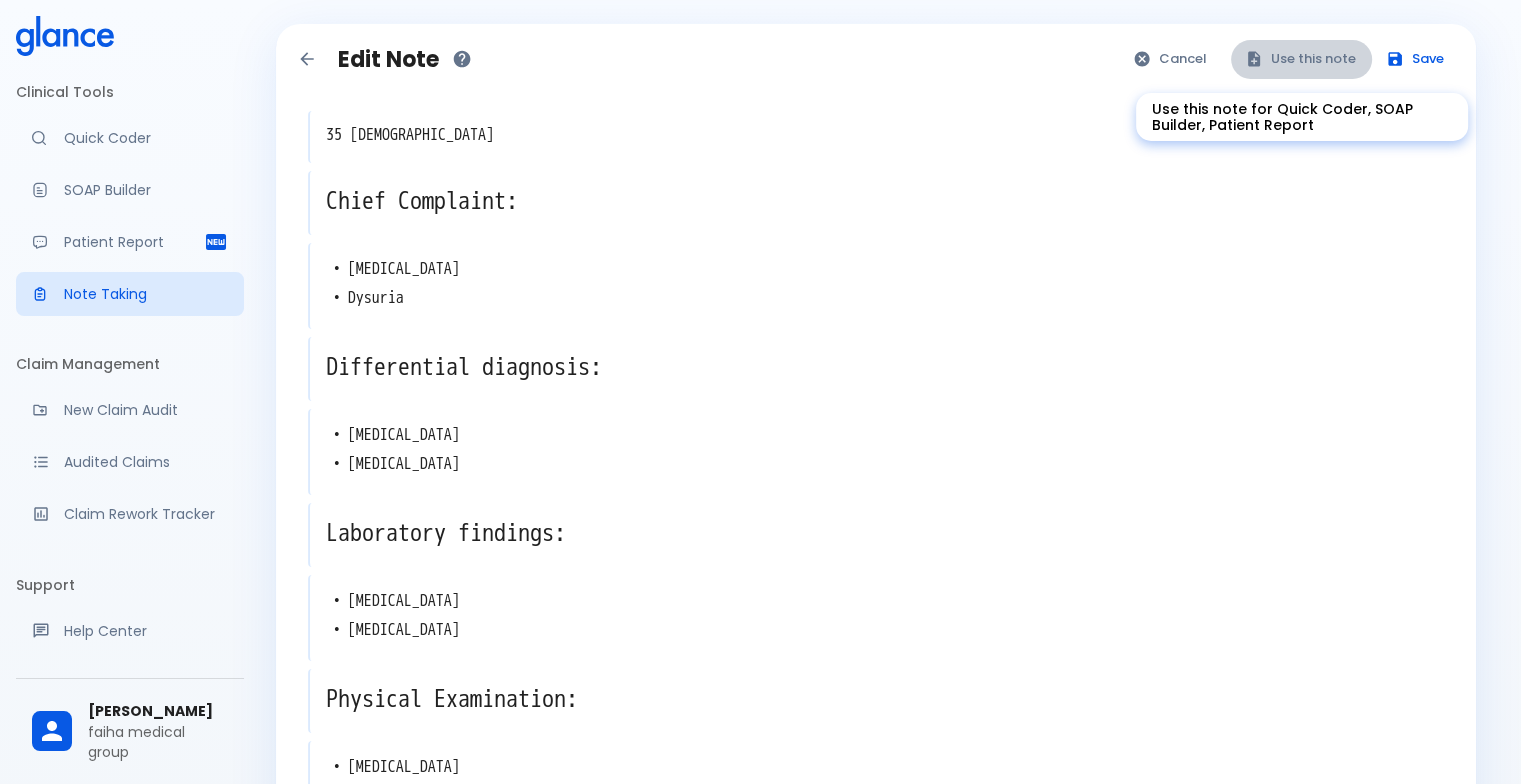 click on "Use this note" at bounding box center [1301, 59] 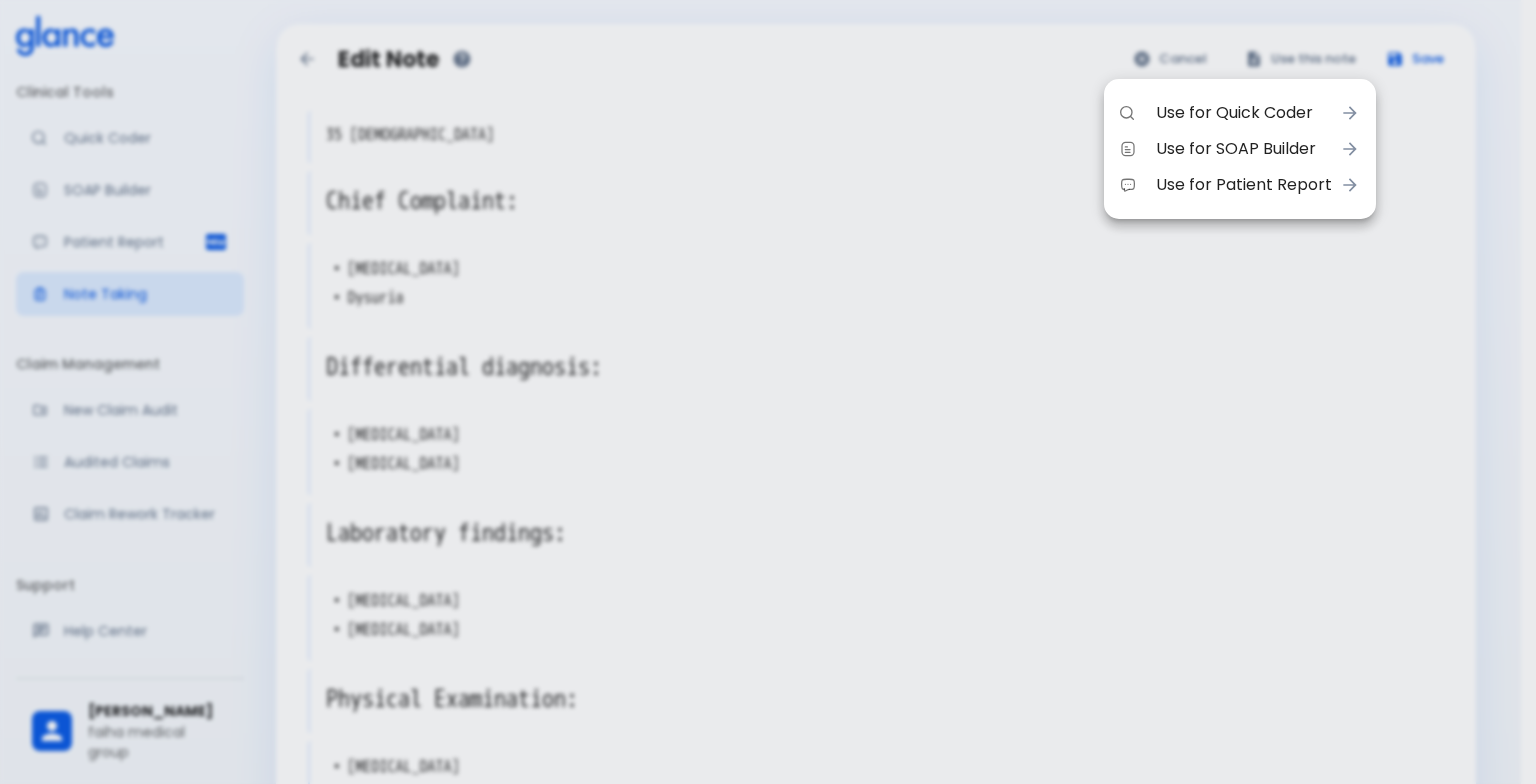 click on "Use for Quick Coder" at bounding box center [1244, 113] 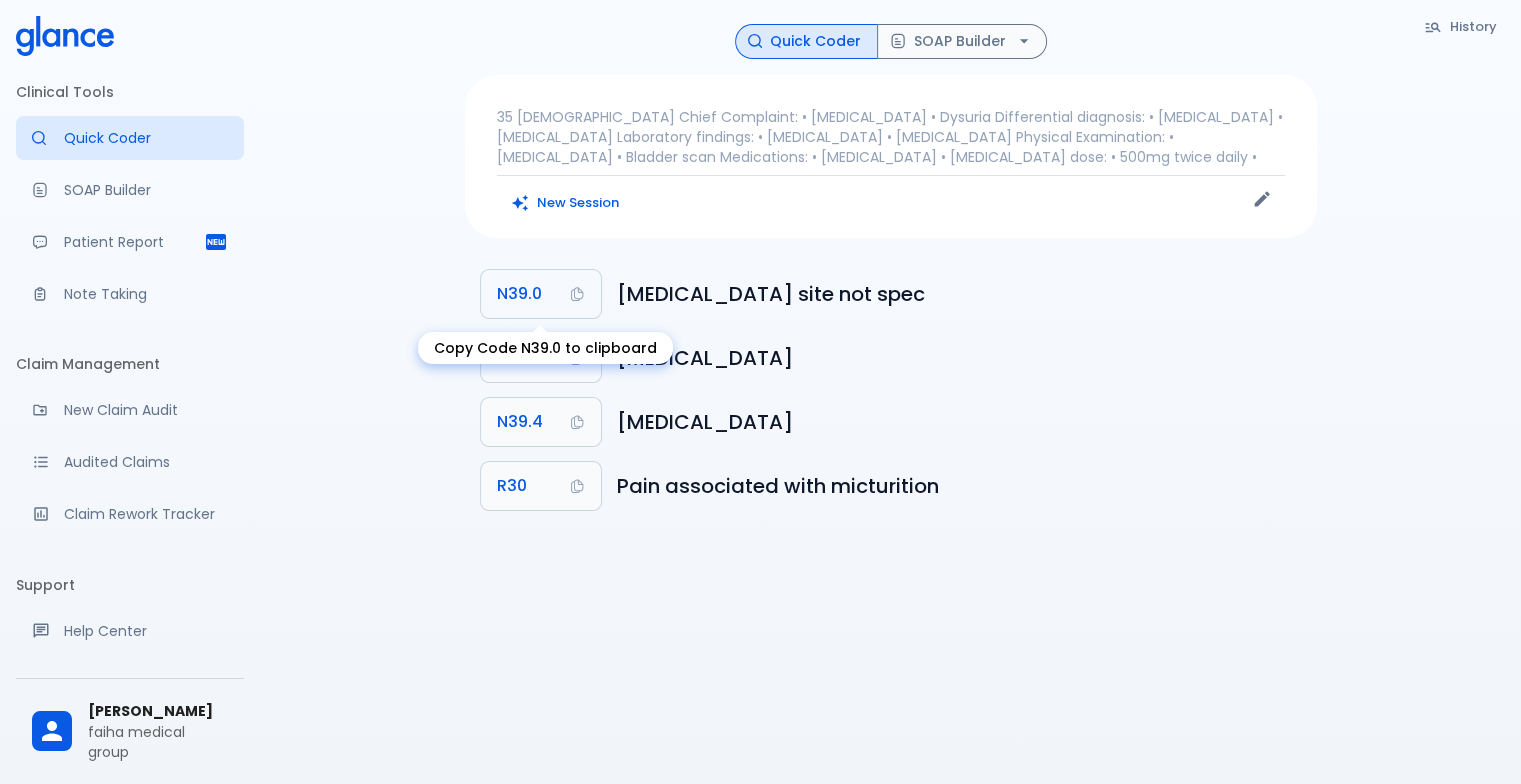 click on "N39.0" at bounding box center [519, 294] 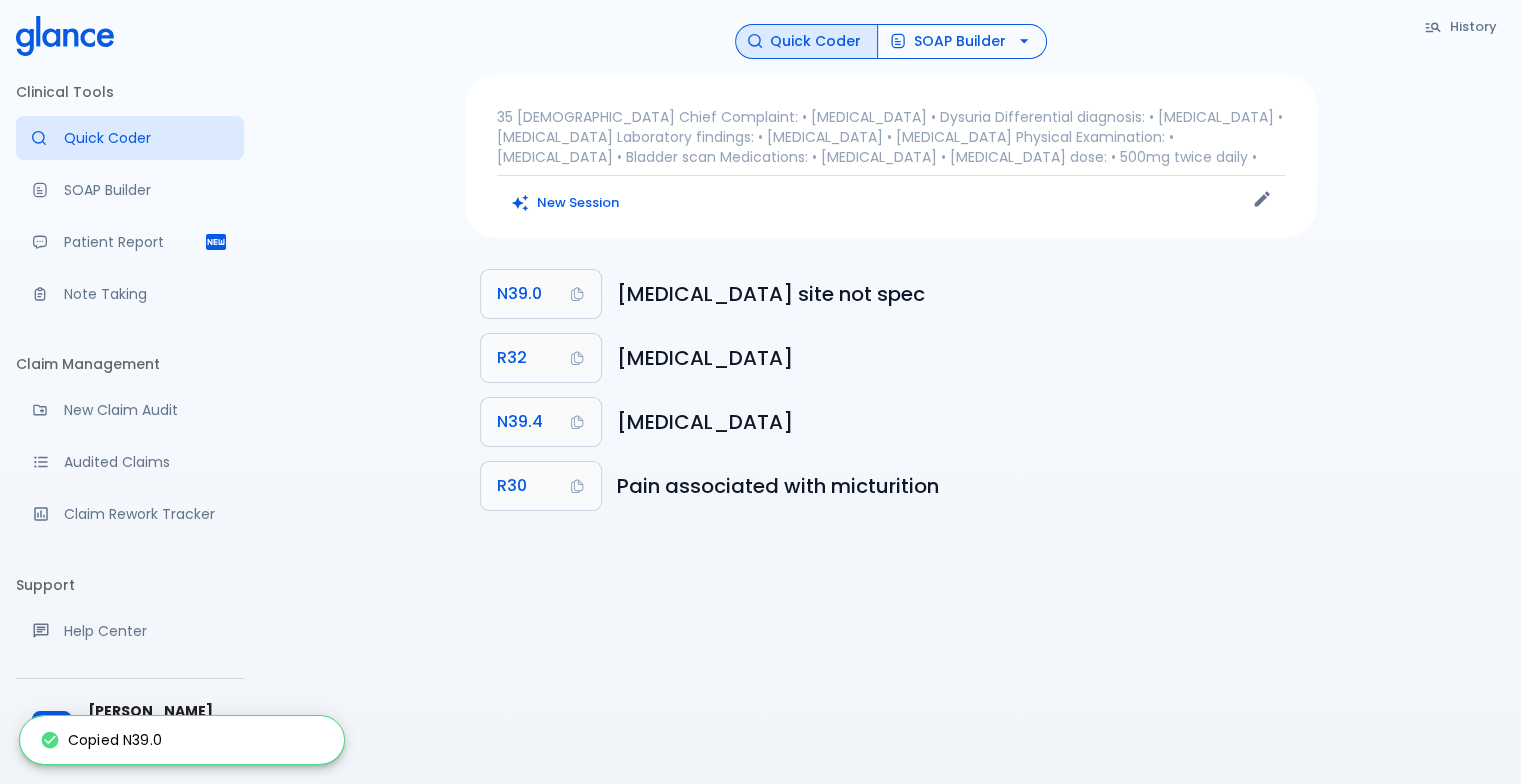 click on "SOAP Builder" at bounding box center (962, 41) 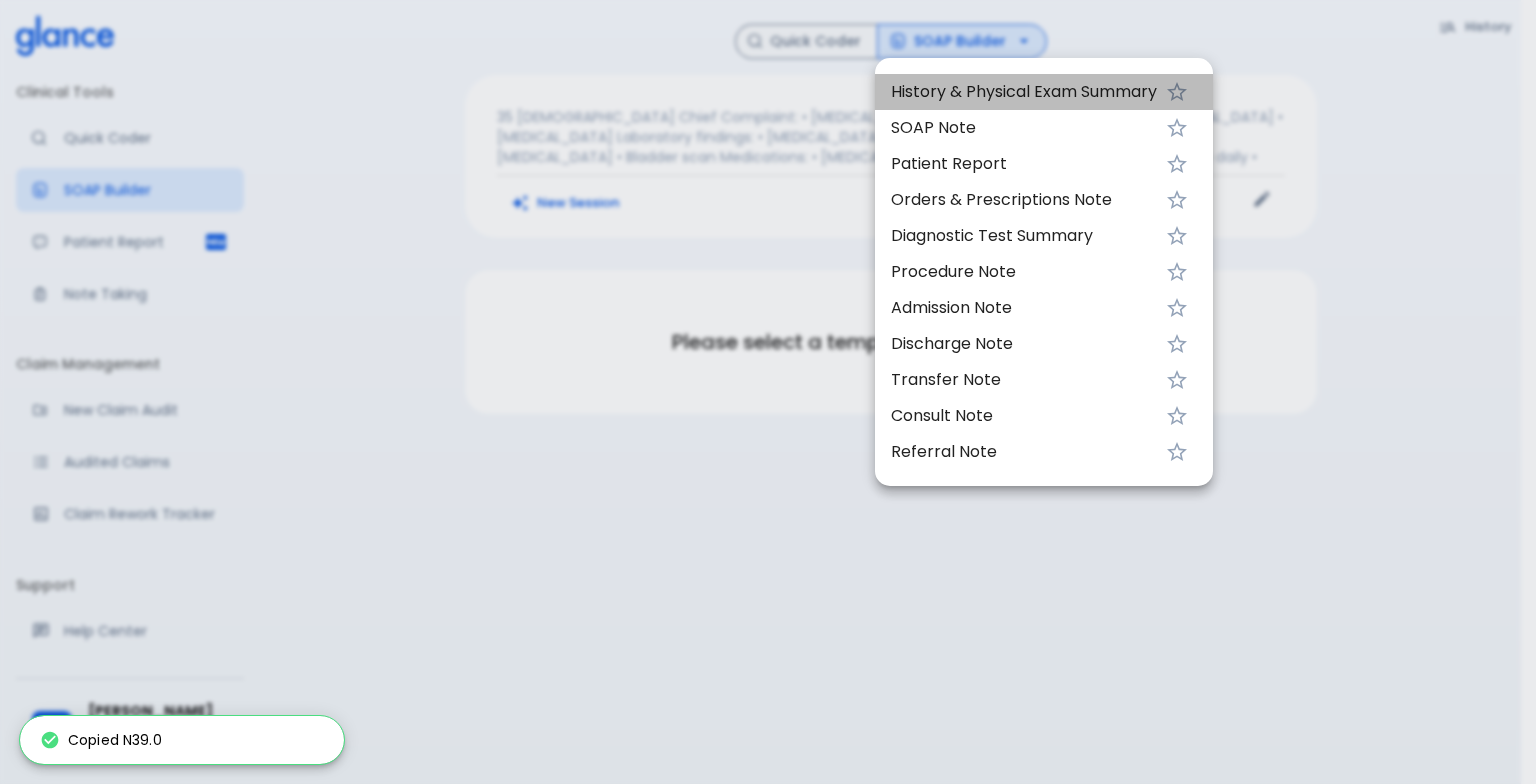 click on "History & Physical Exam Summary" at bounding box center (1024, 92) 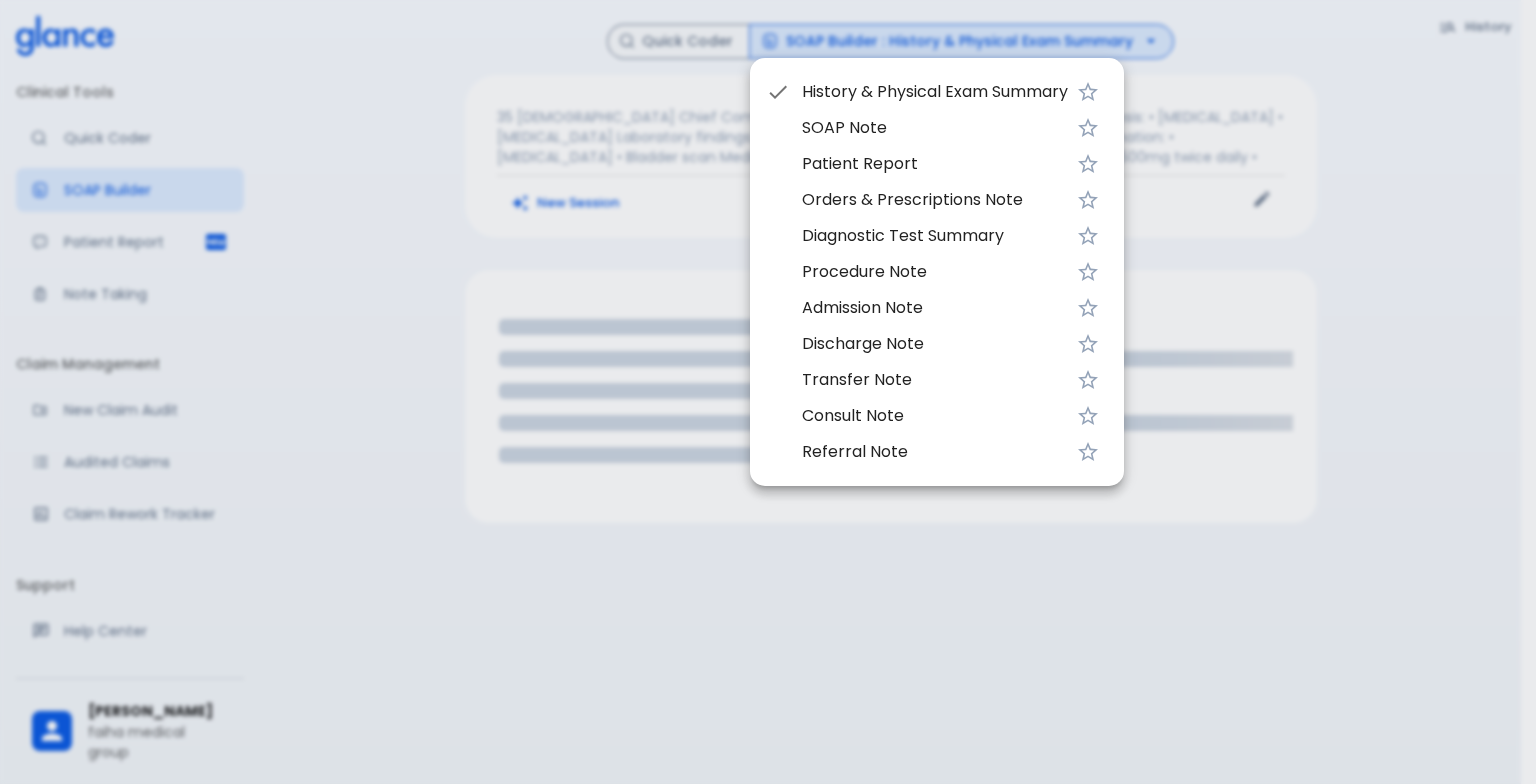 click at bounding box center (768, 392) 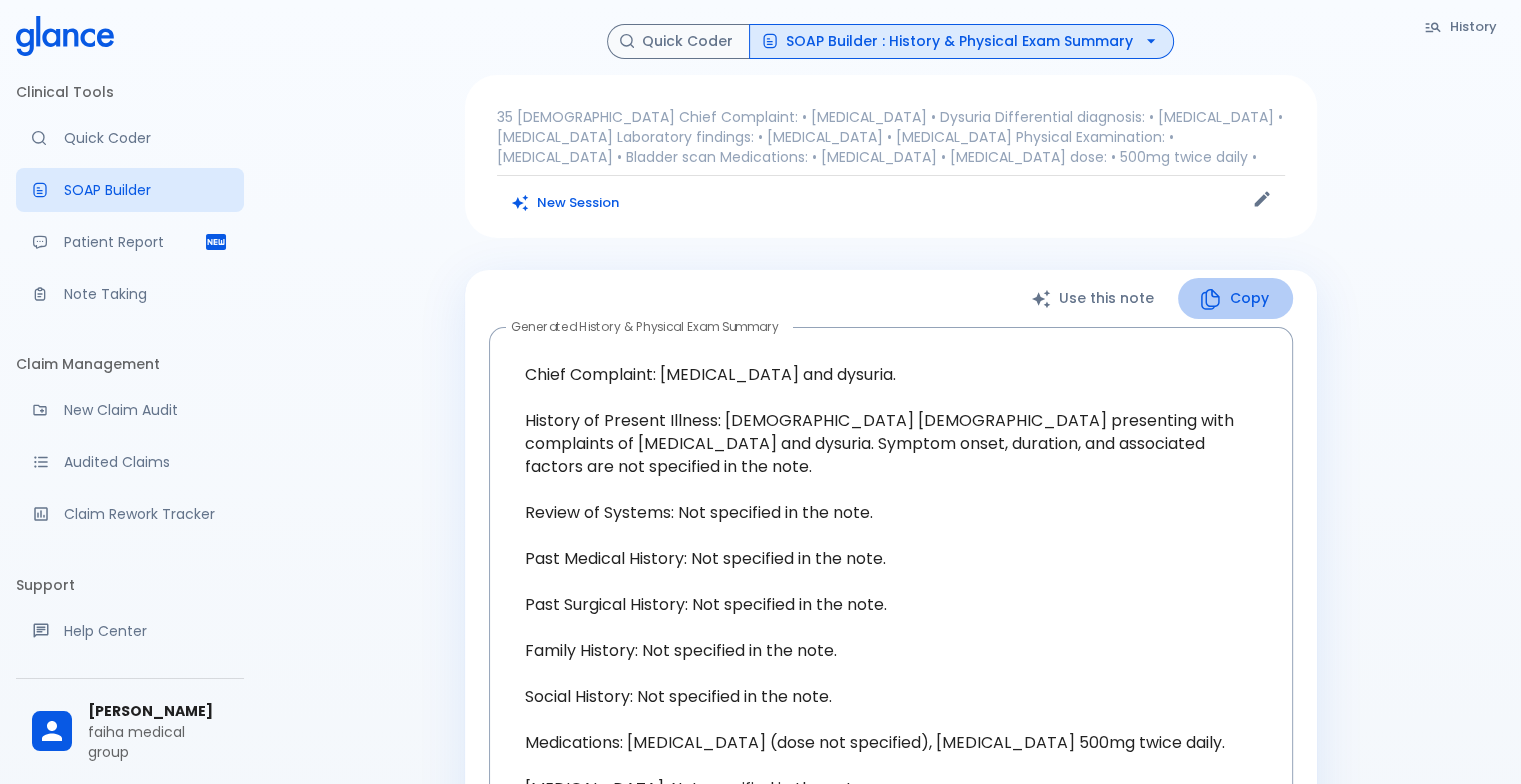 click on "Copy" at bounding box center (1235, 298) 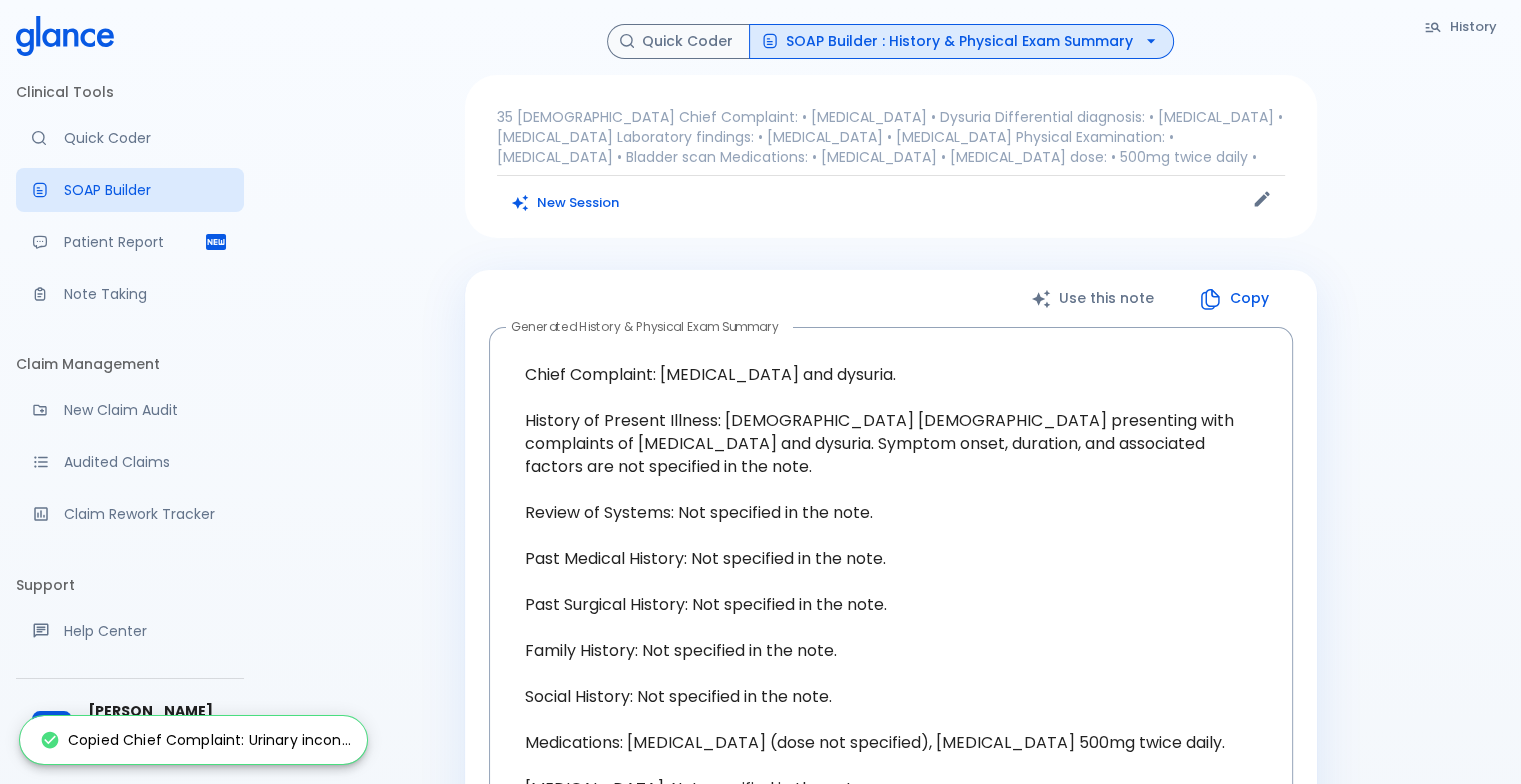 click on "Copy" at bounding box center (1235, 298) 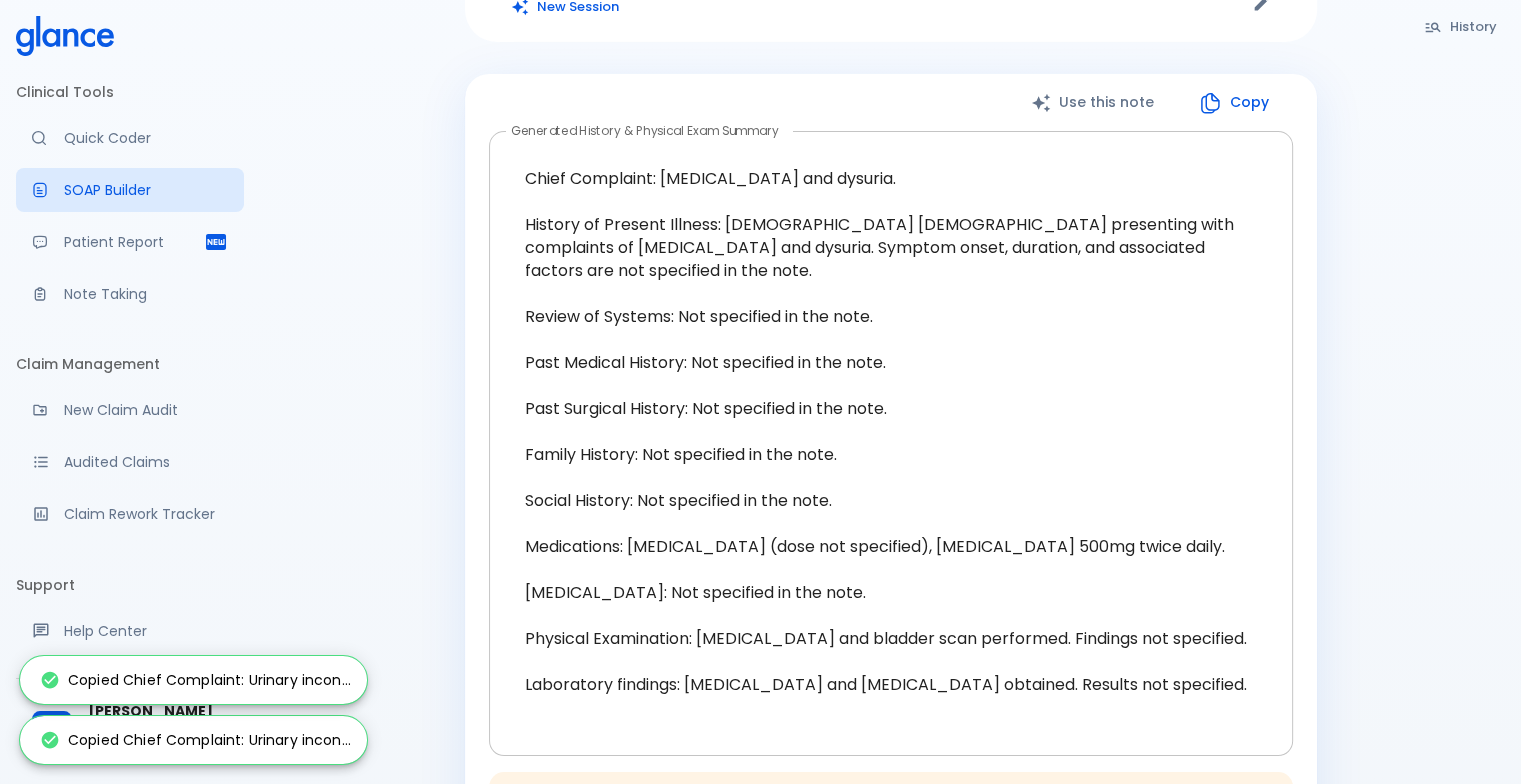 scroll, scrollTop: 200, scrollLeft: 0, axis: vertical 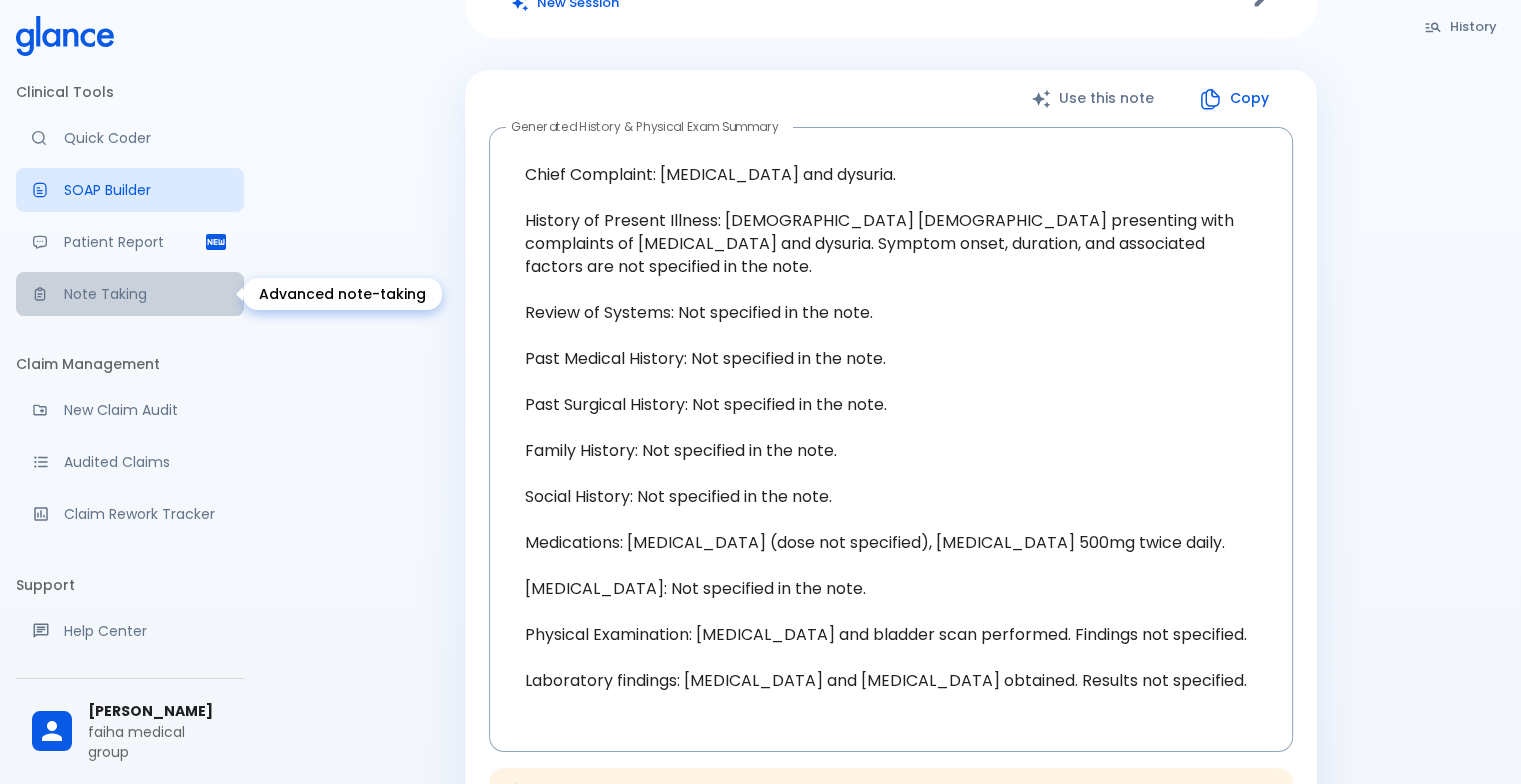 click on "Note Taking" at bounding box center (130, 294) 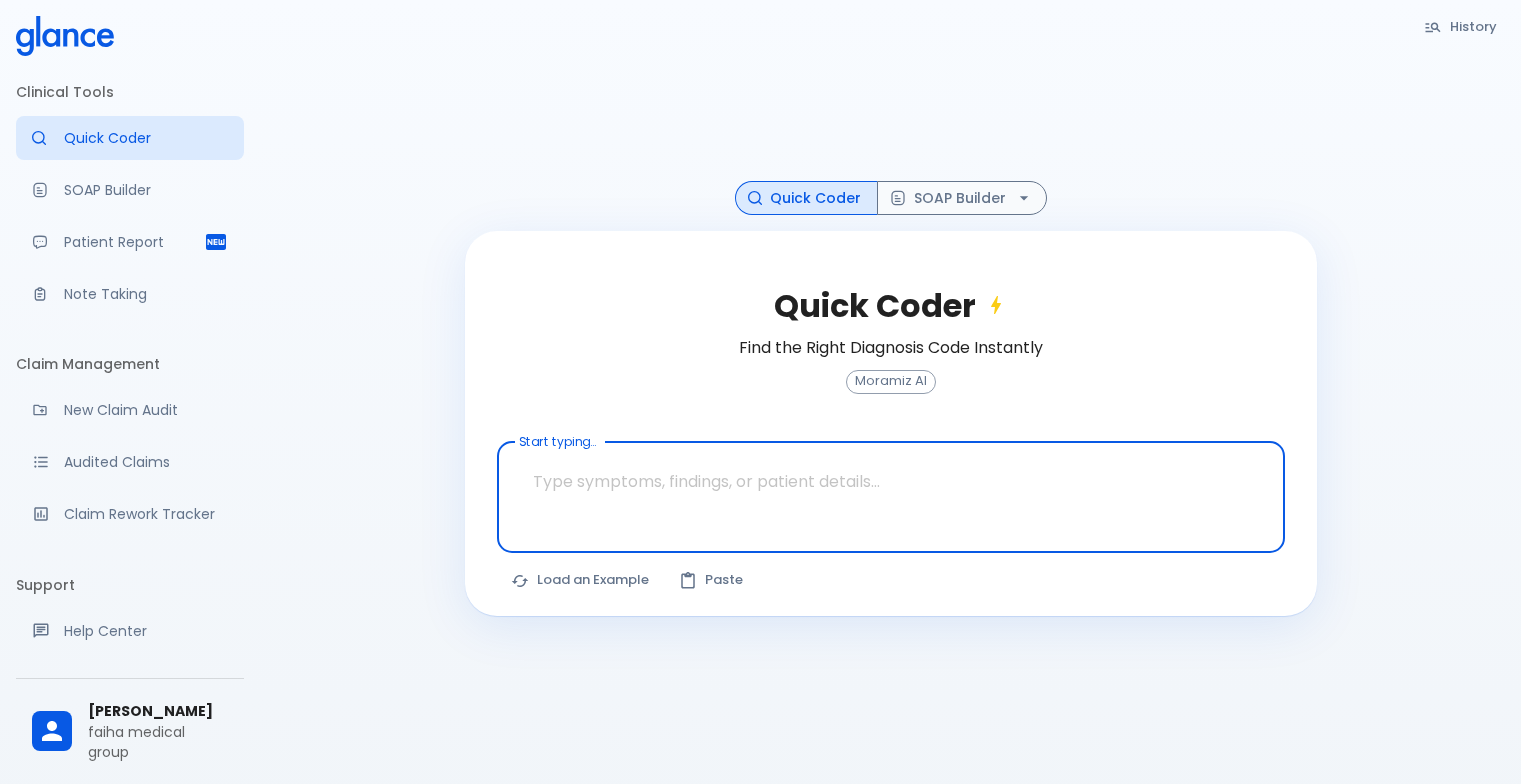 scroll, scrollTop: 0, scrollLeft: 0, axis: both 